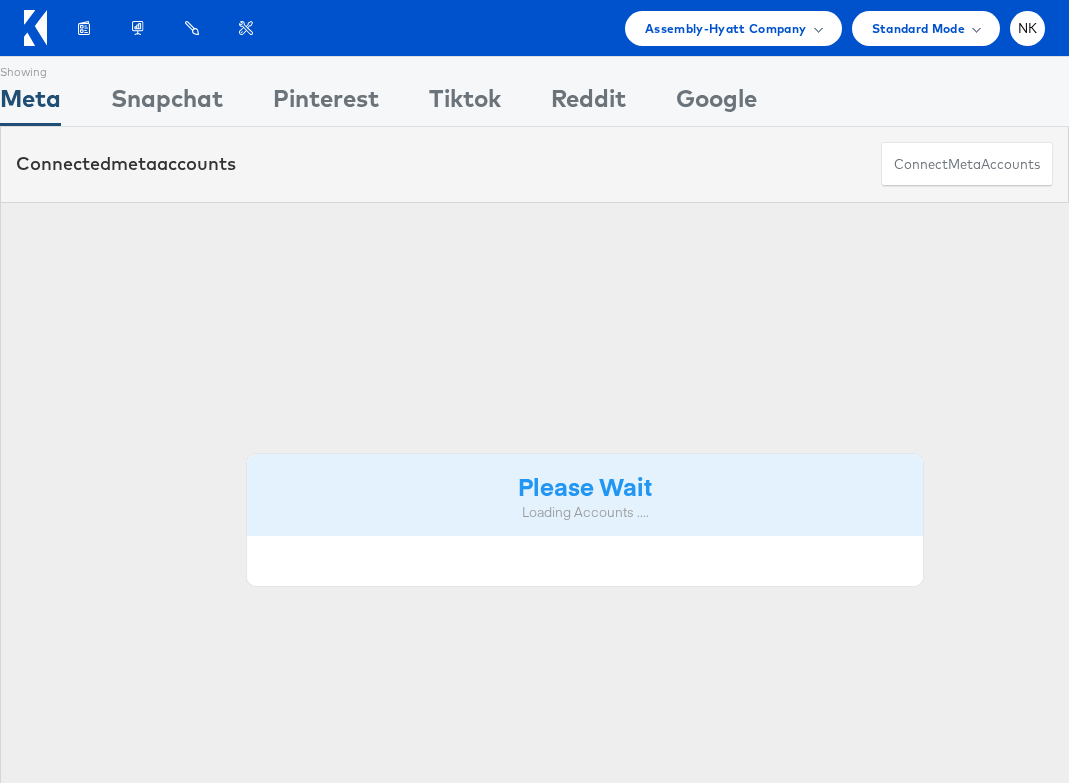 scroll, scrollTop: 0, scrollLeft: 0, axis: both 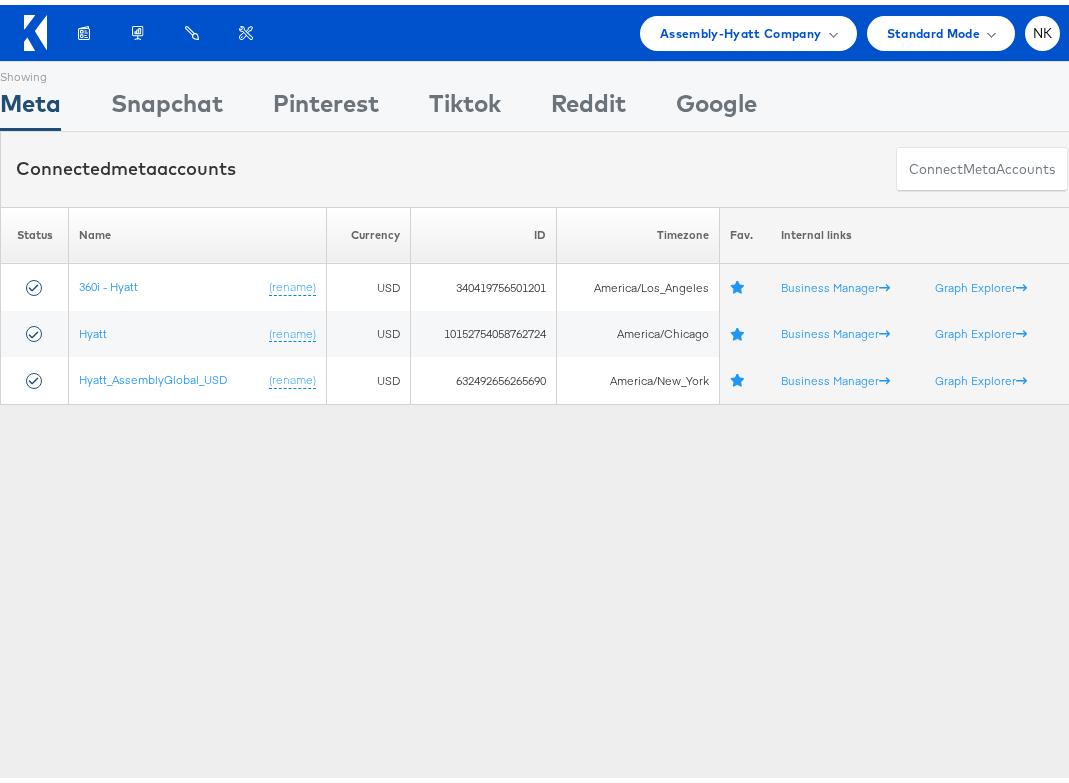 click 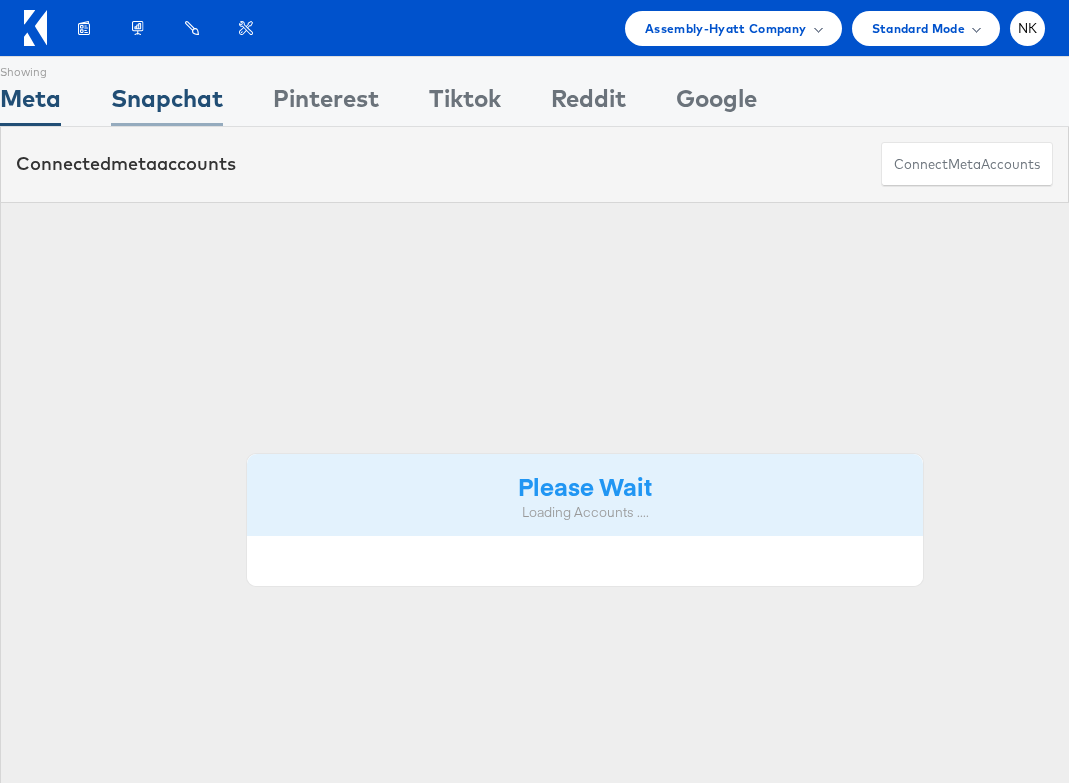 scroll, scrollTop: 0, scrollLeft: 0, axis: both 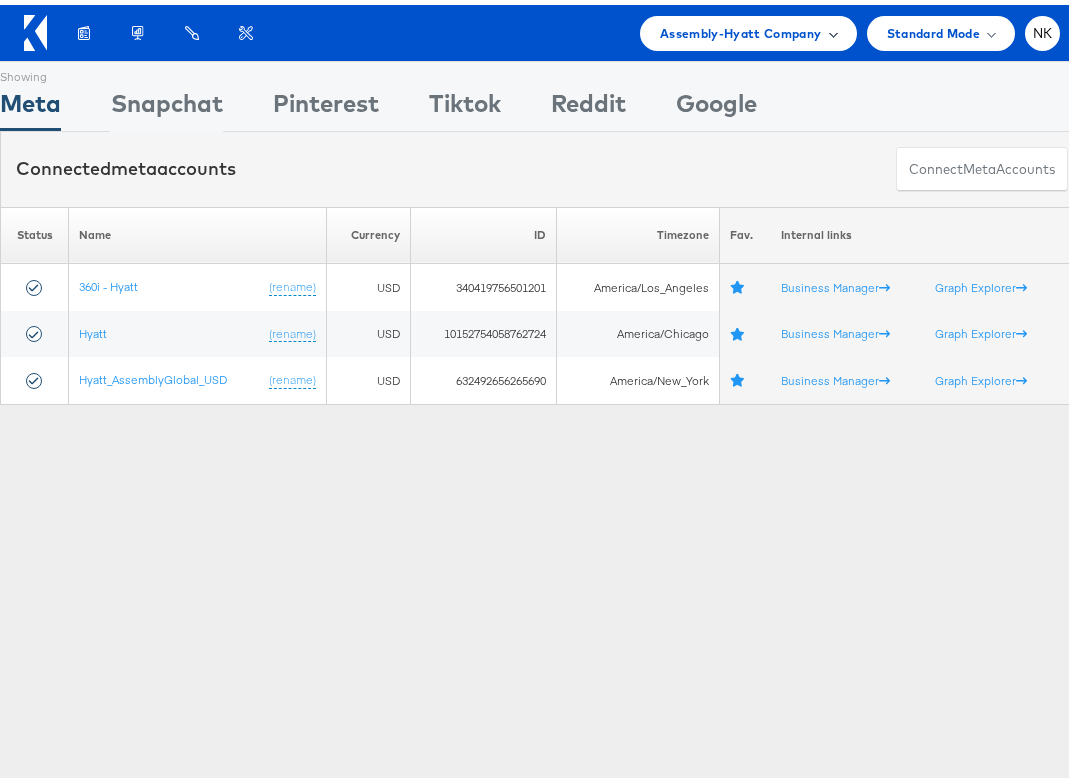 click on "Assembly-Hyatt Company" at bounding box center (741, 28) 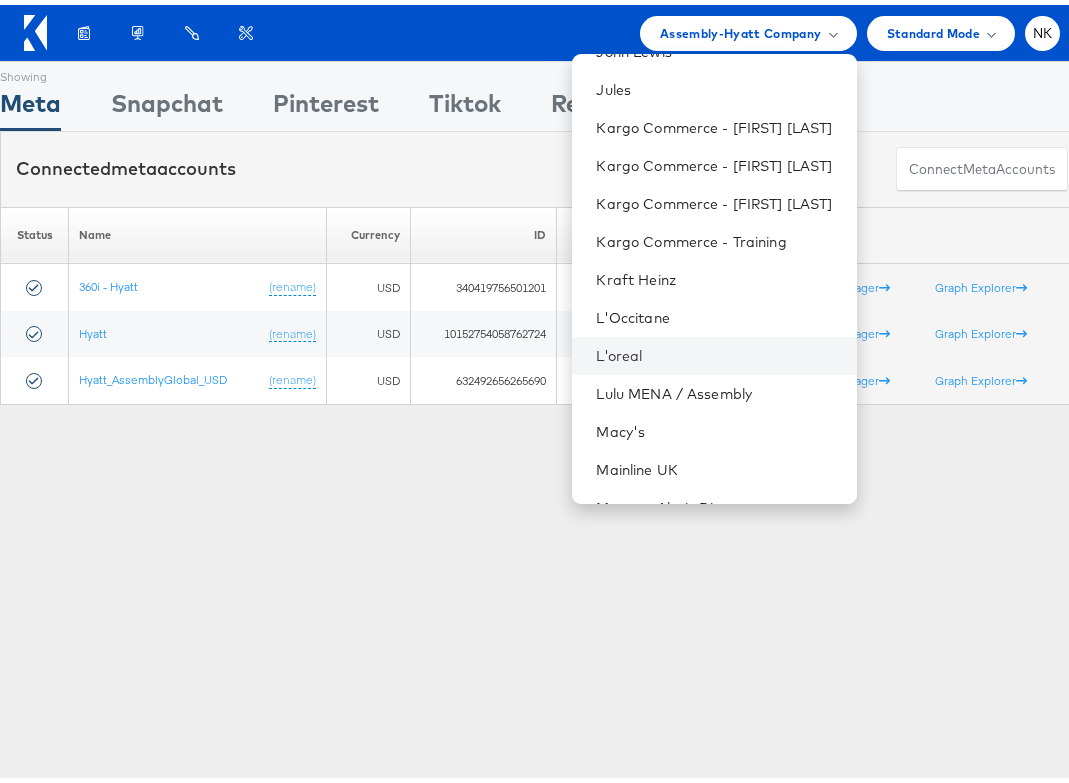 scroll, scrollTop: 876, scrollLeft: 0, axis: vertical 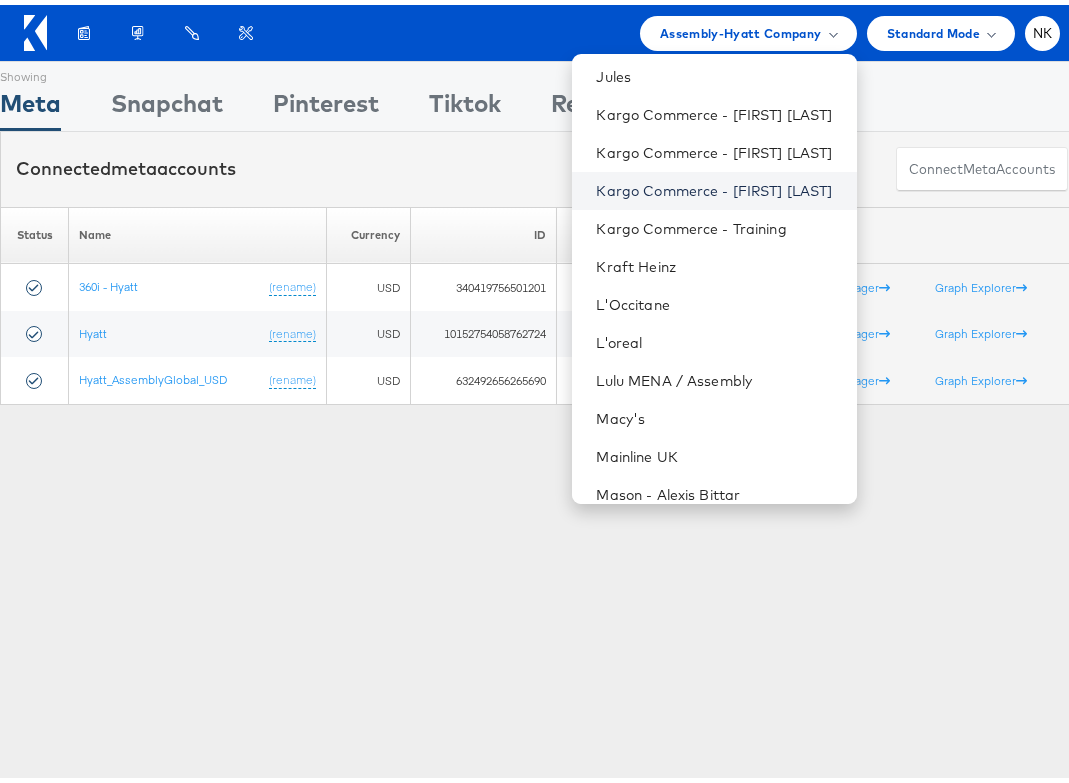 click on "Kargo Commerce - Namit Kumar" at bounding box center [718, 186] 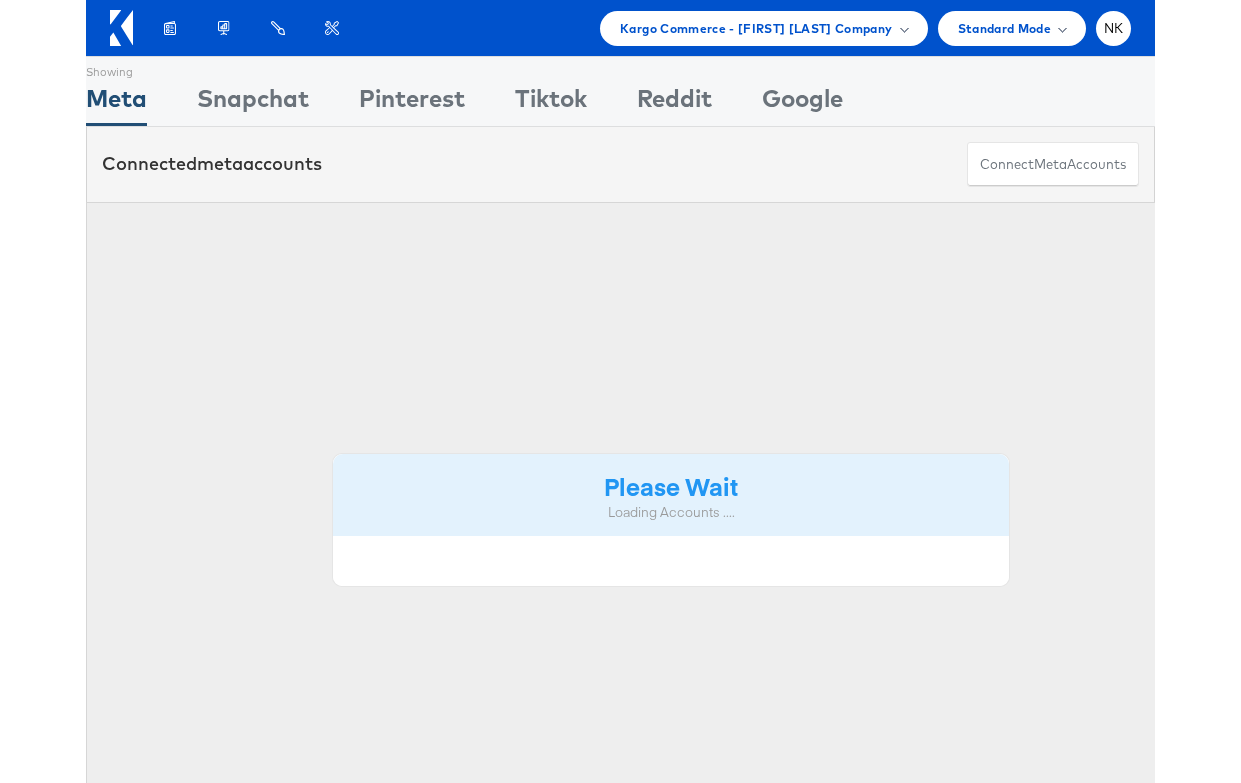 scroll, scrollTop: 0, scrollLeft: 0, axis: both 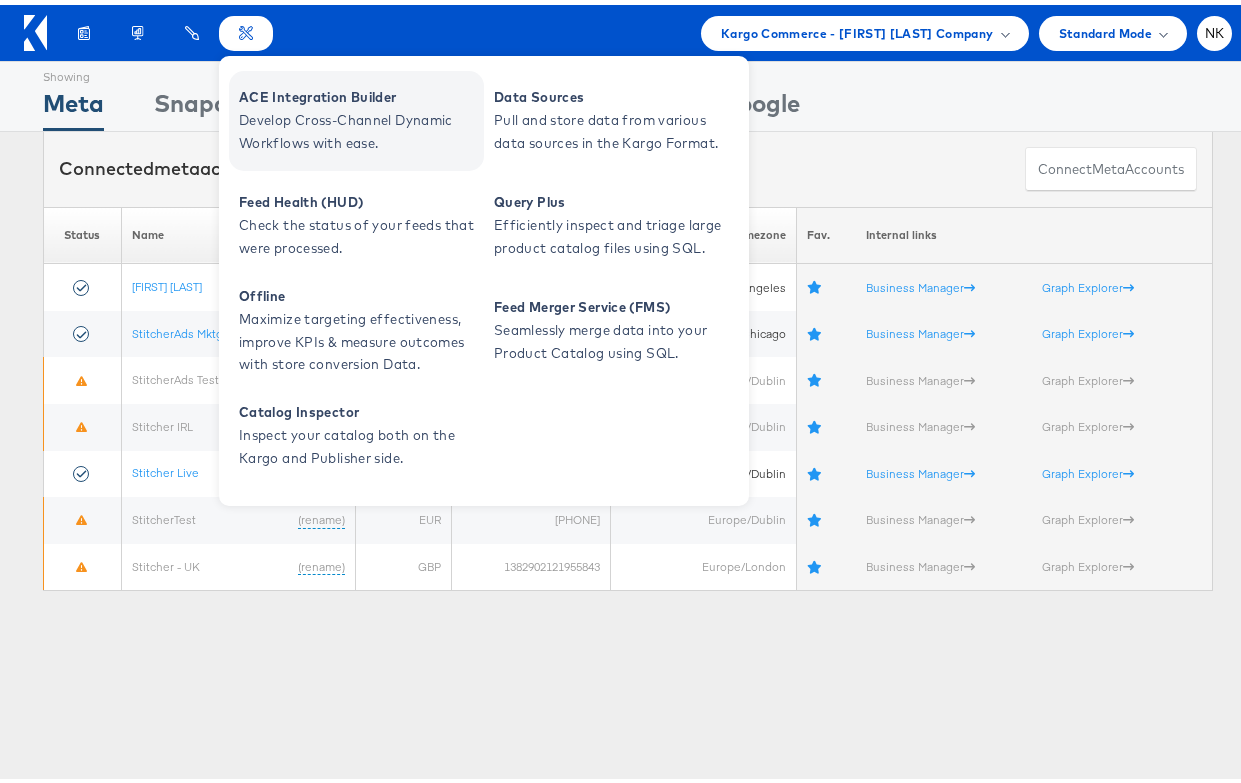 click on "Develop Cross-Channel Dynamic Workflows with ease." at bounding box center (359, 127) 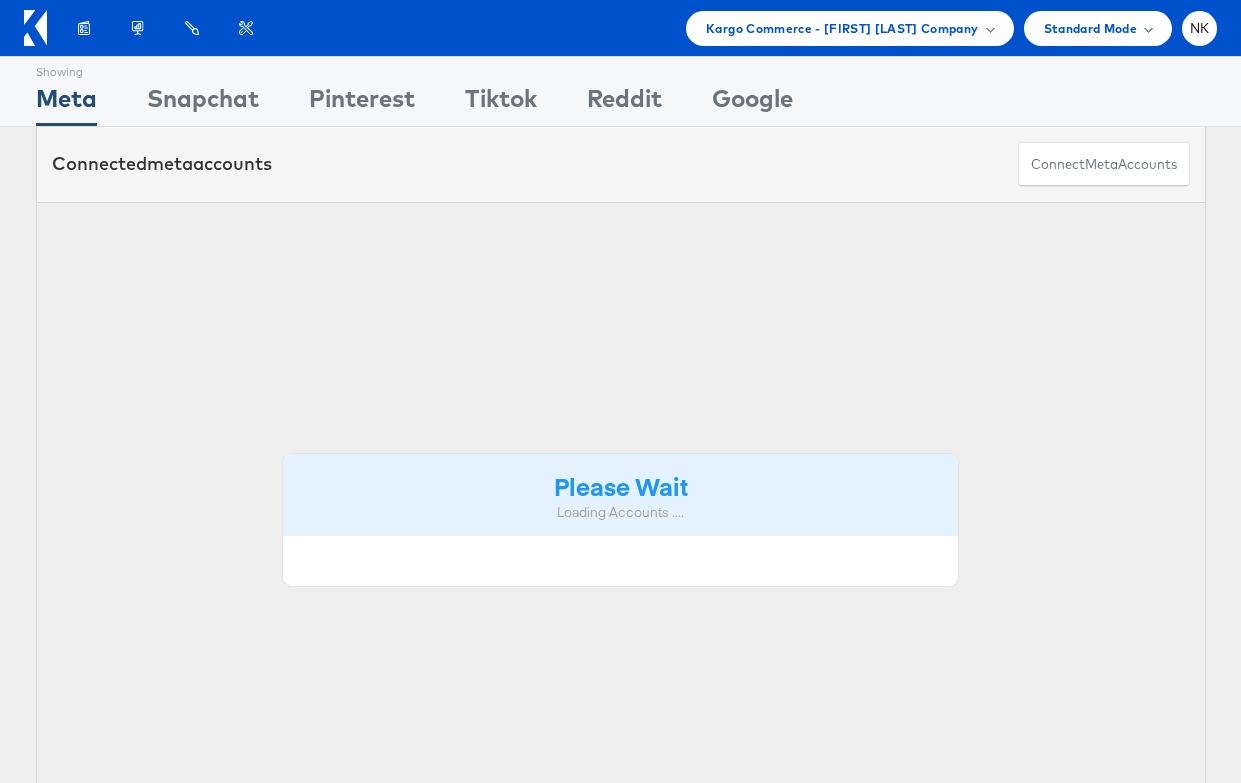 scroll, scrollTop: 0, scrollLeft: 0, axis: both 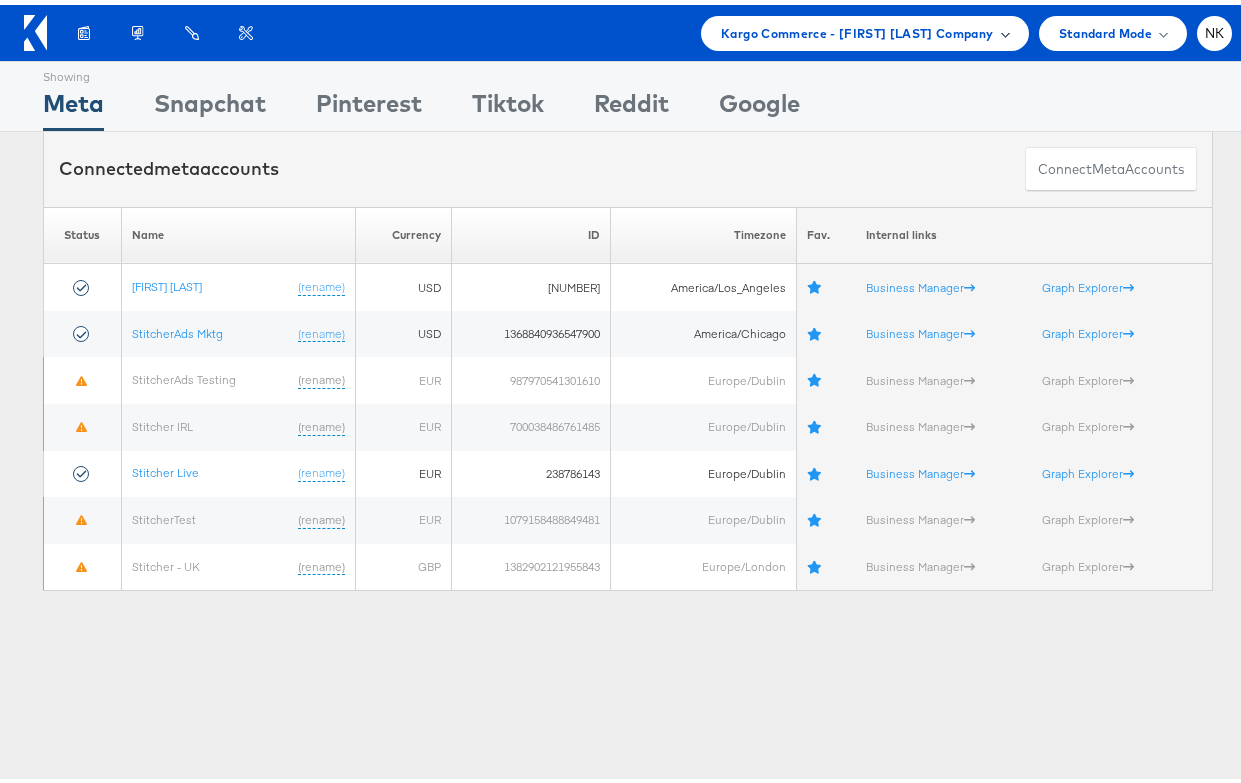 click on "Kargo Commerce - [FIRST] [LAST] Company" at bounding box center (864, 28) 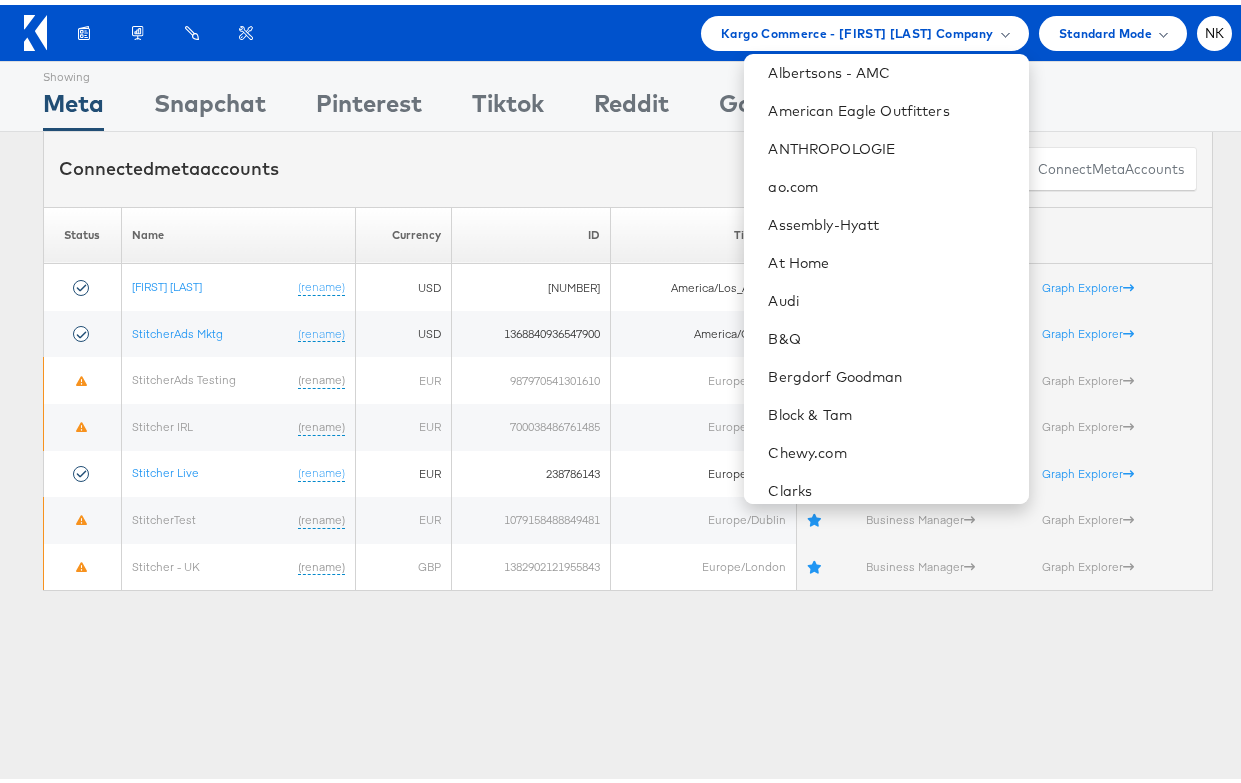 scroll, scrollTop: 103, scrollLeft: 0, axis: vertical 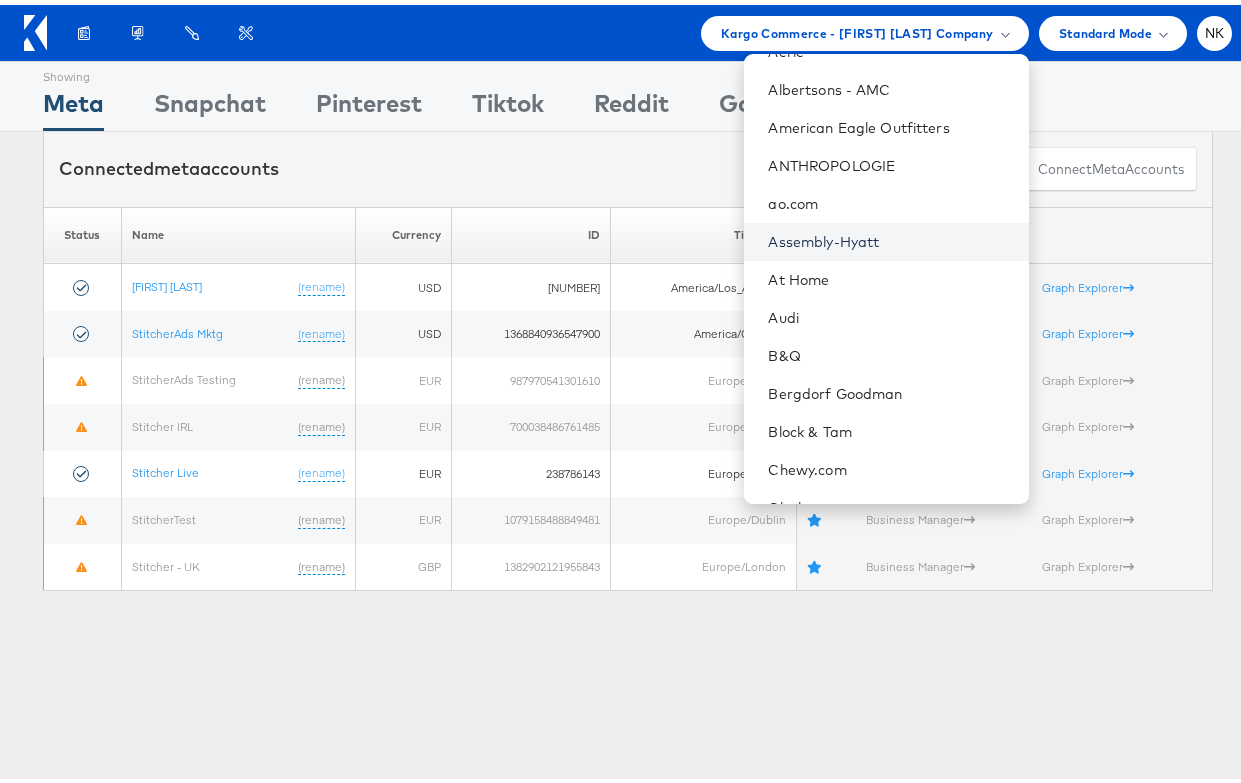 click on "Assembly-Hyatt" at bounding box center (890, 237) 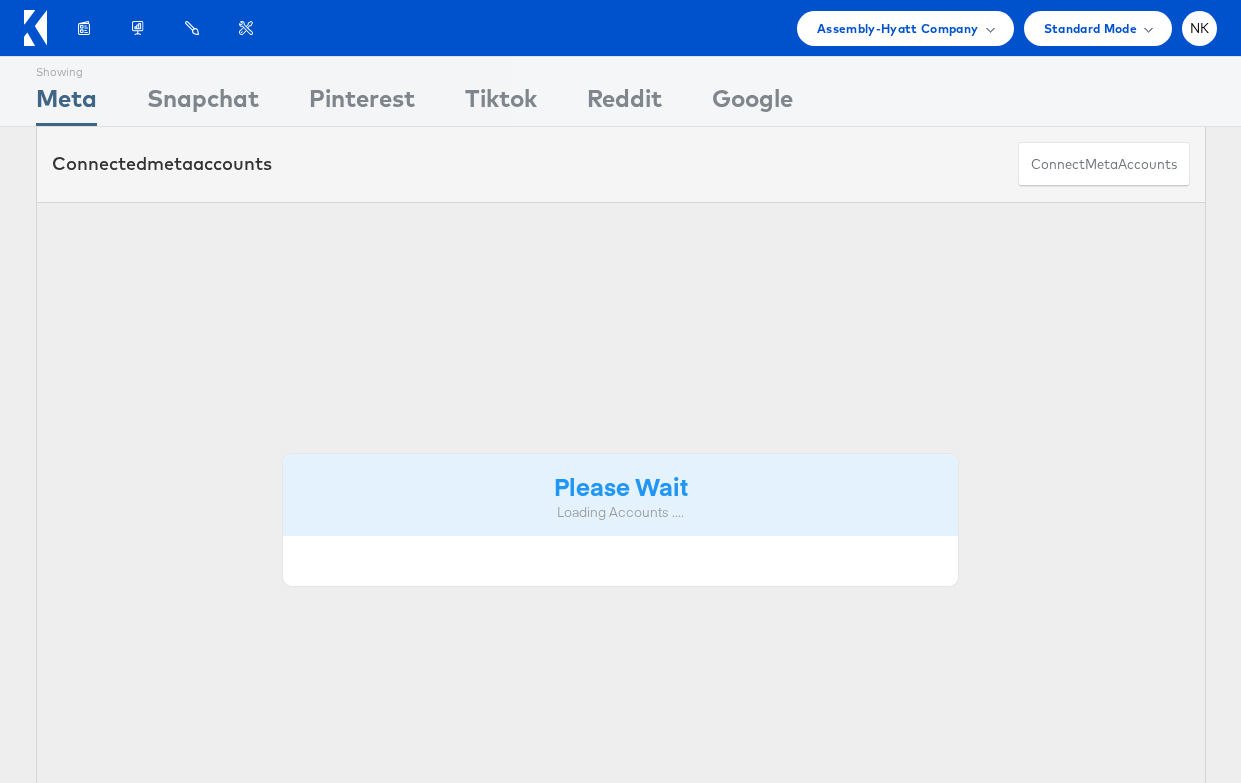 scroll, scrollTop: 0, scrollLeft: 0, axis: both 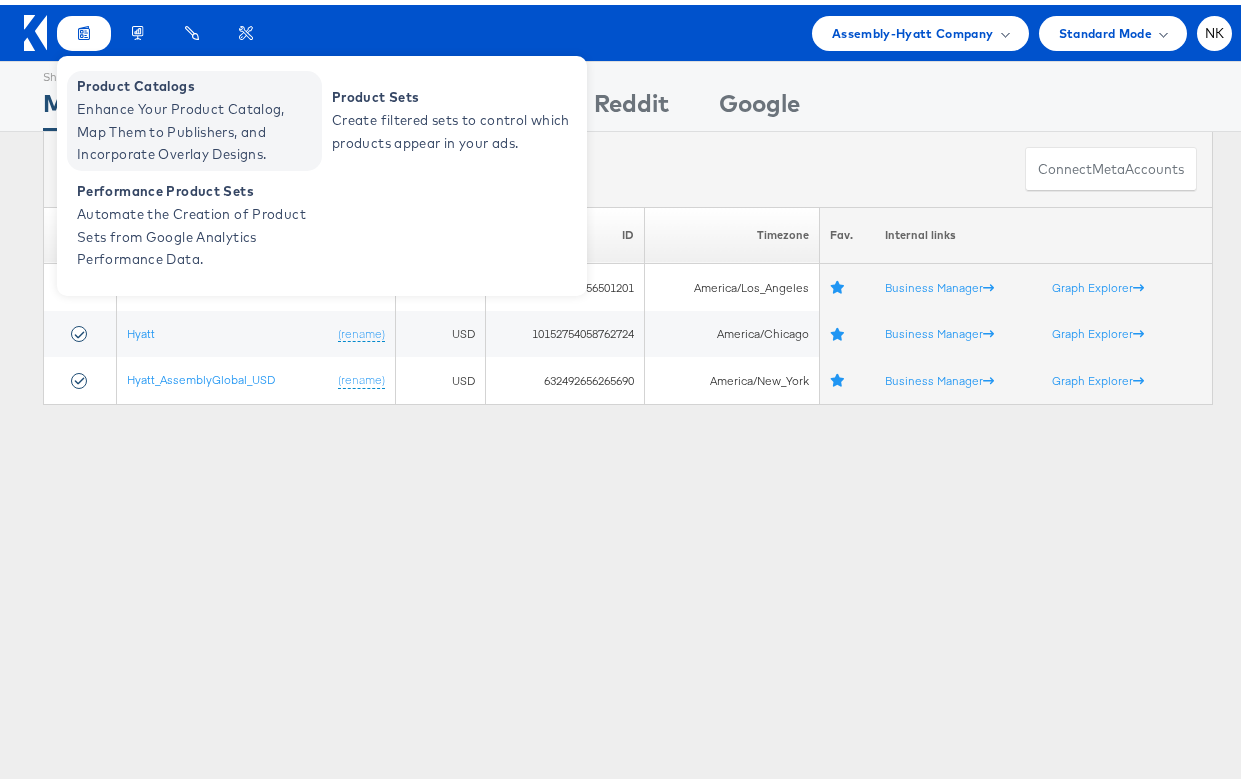 click on "Enhance Your Product Catalog, Map Them to Publishers, and Incorporate Overlay Designs." at bounding box center (197, 127) 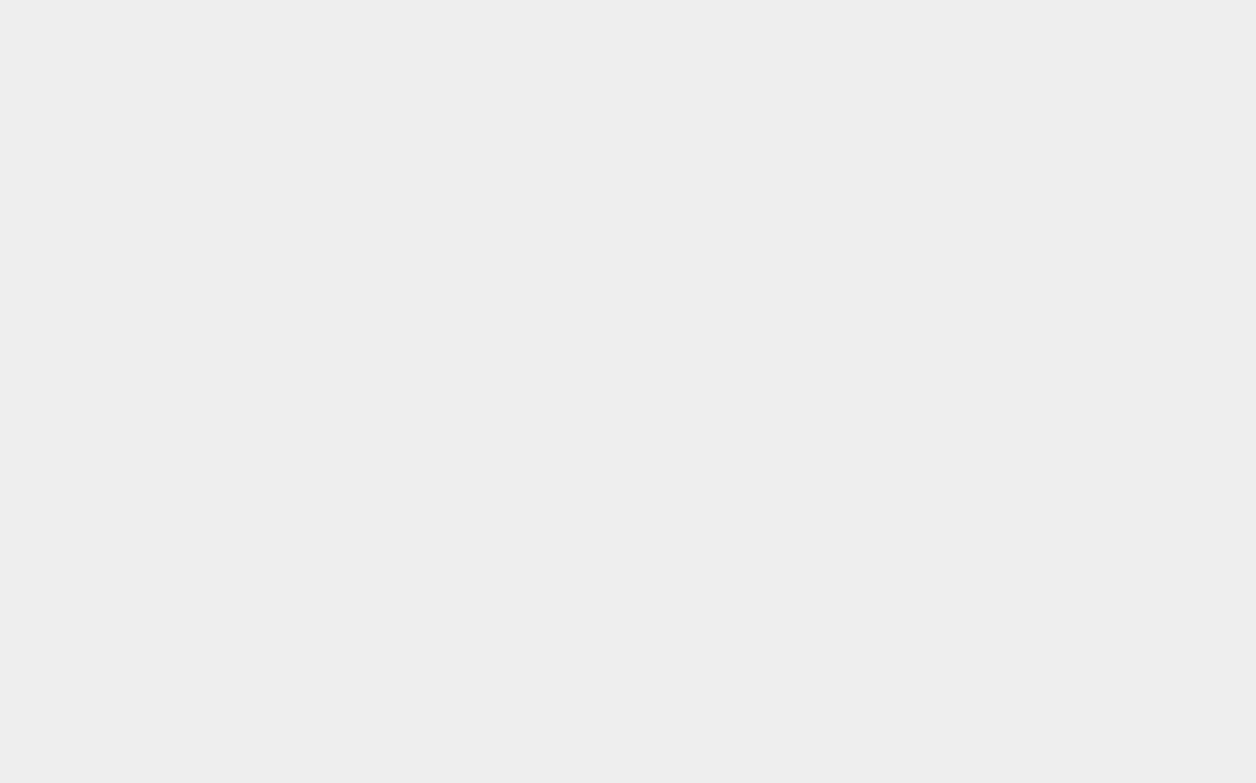 scroll, scrollTop: 0, scrollLeft: 0, axis: both 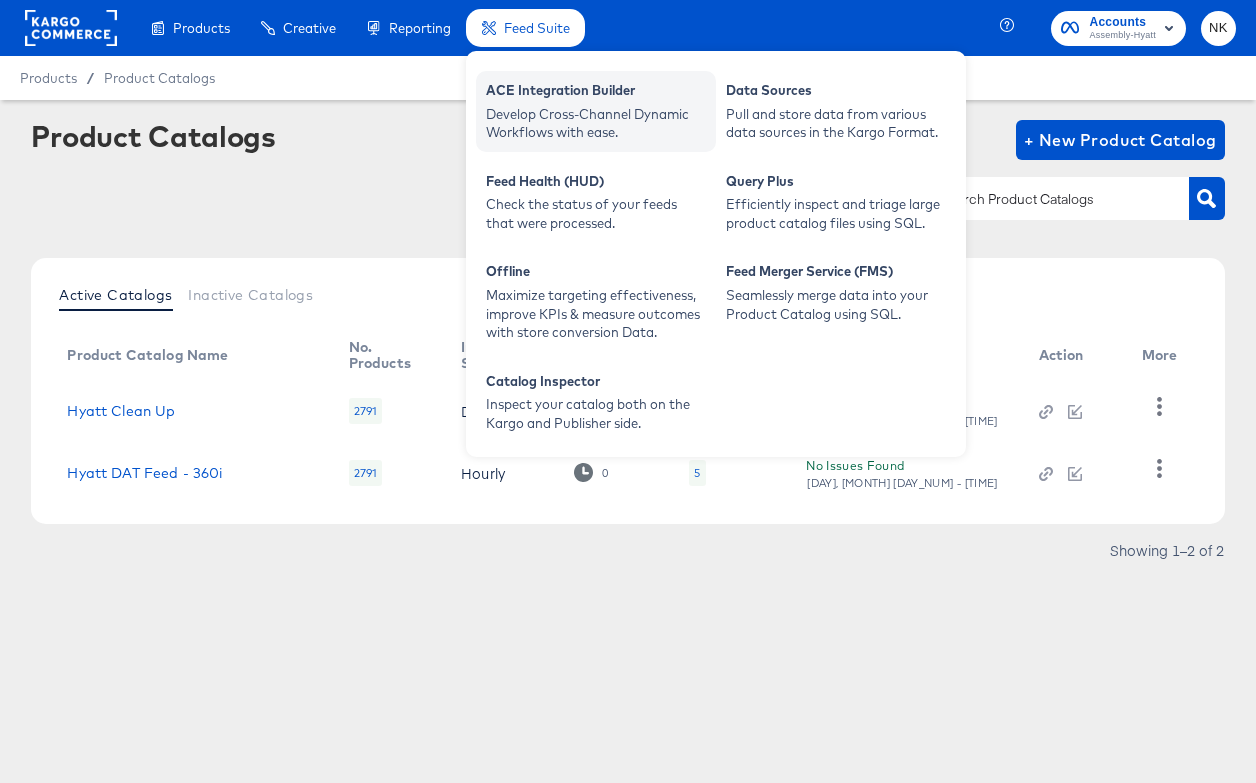 click on "ACE Integration Builder" at bounding box center (596, 93) 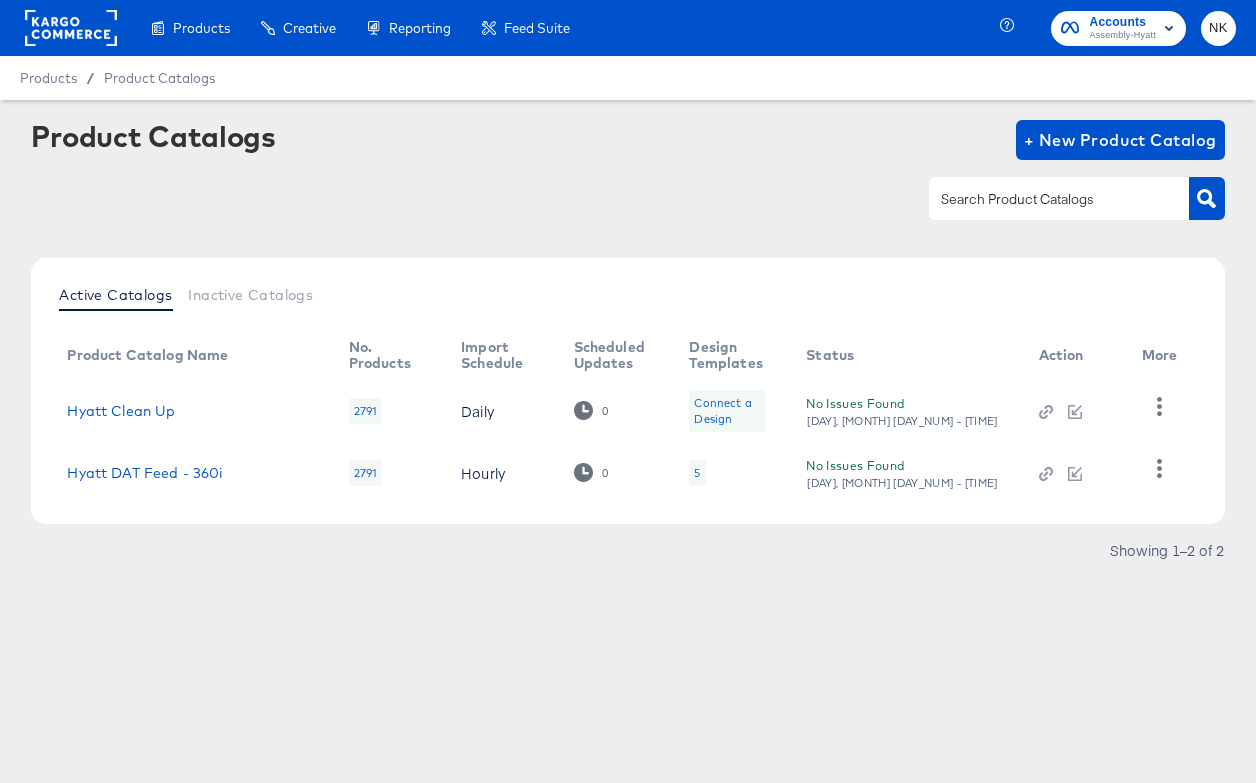 click on "Product Catalogs + New Product Catalog" at bounding box center (627, 181) 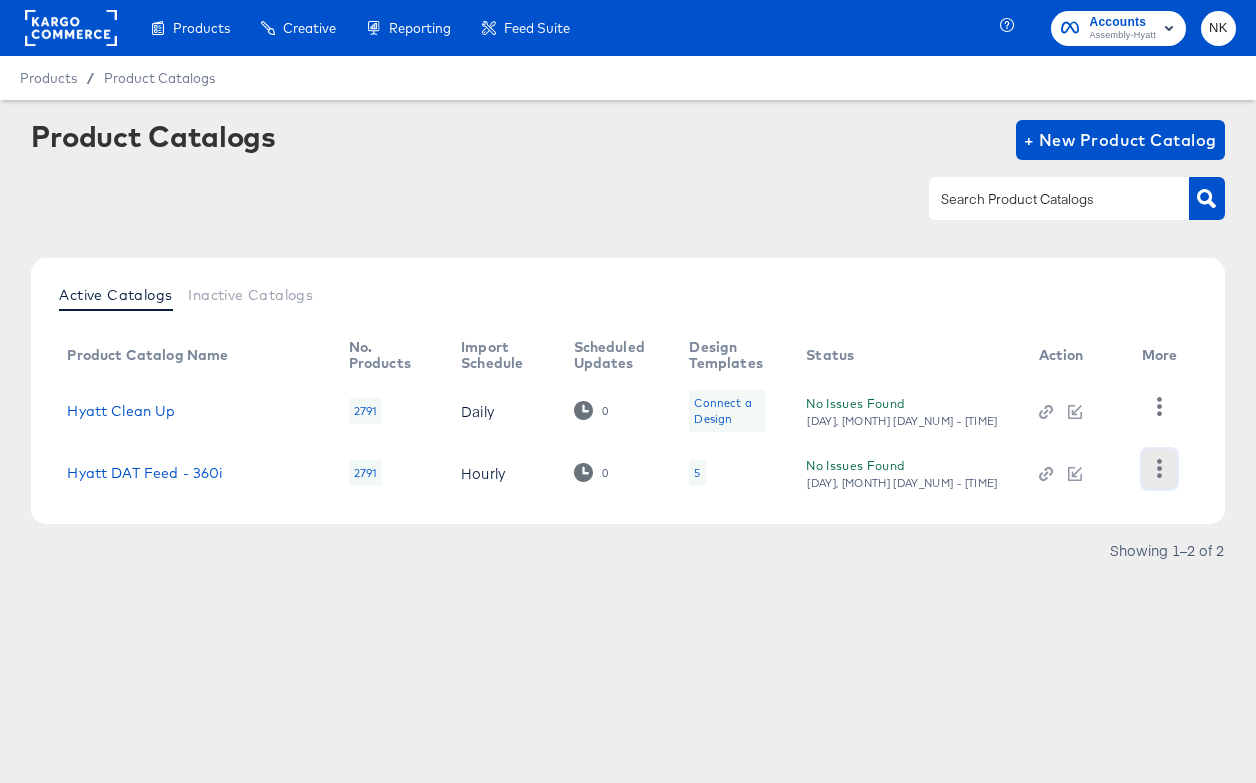 click 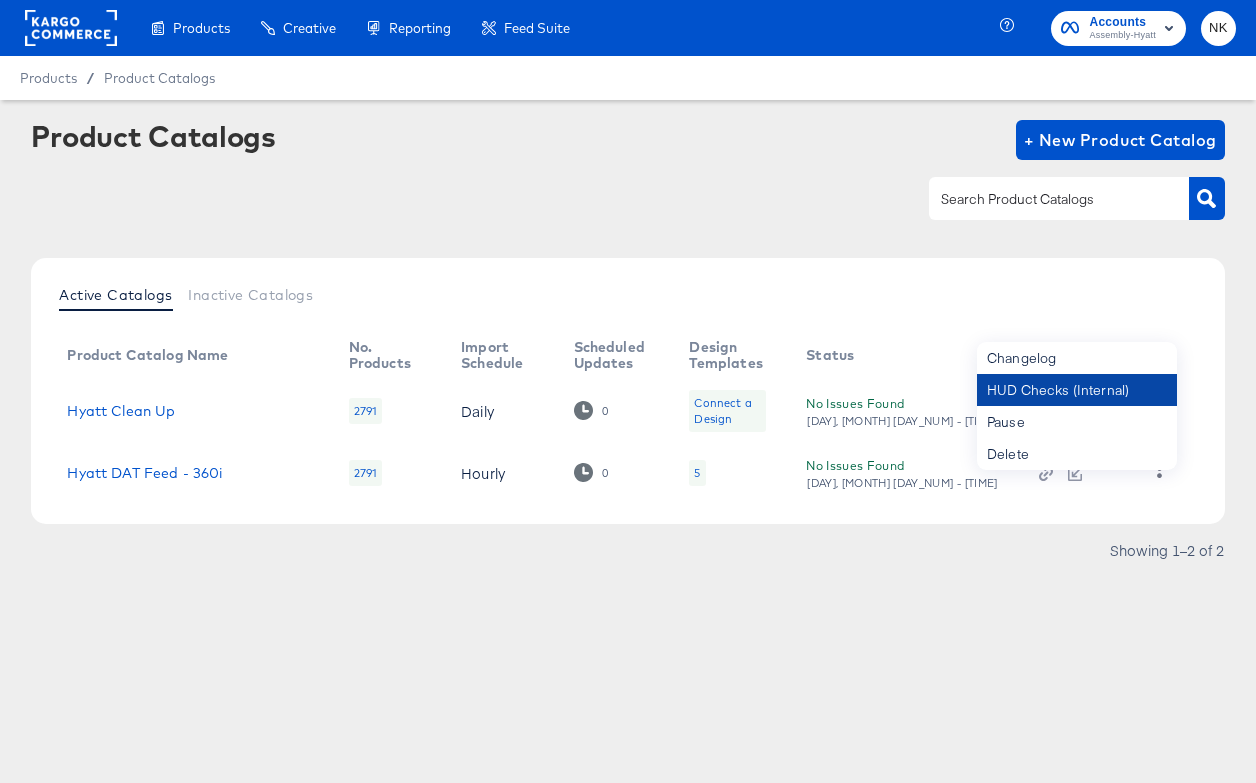 click on "HUD Checks (Internal)" at bounding box center [1077, 390] 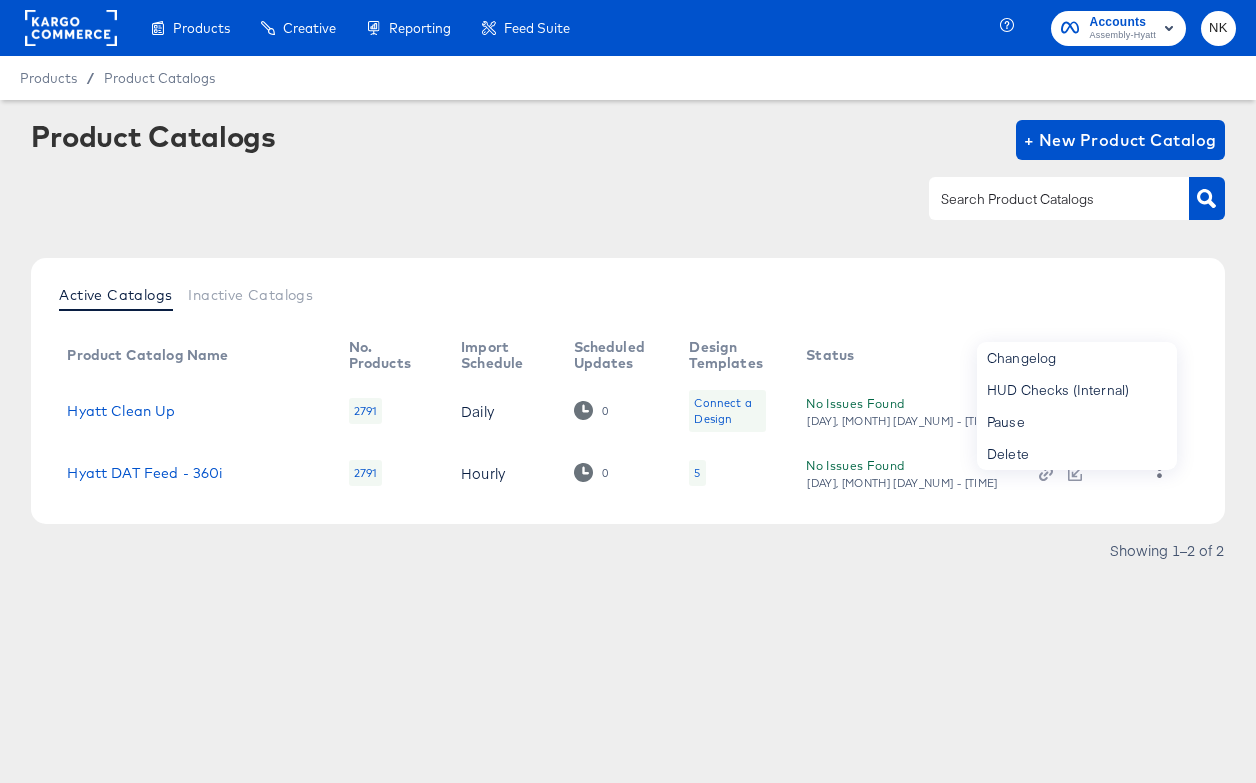 click 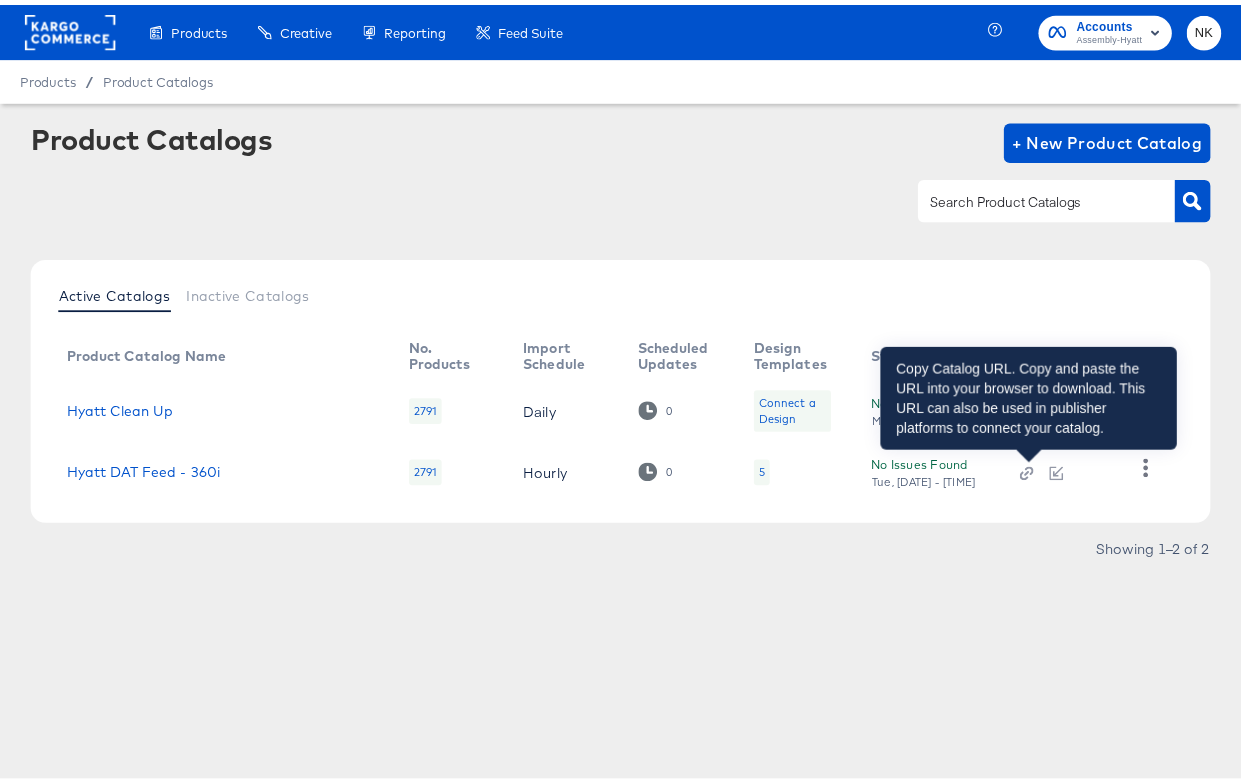 scroll, scrollTop: 0, scrollLeft: 0, axis: both 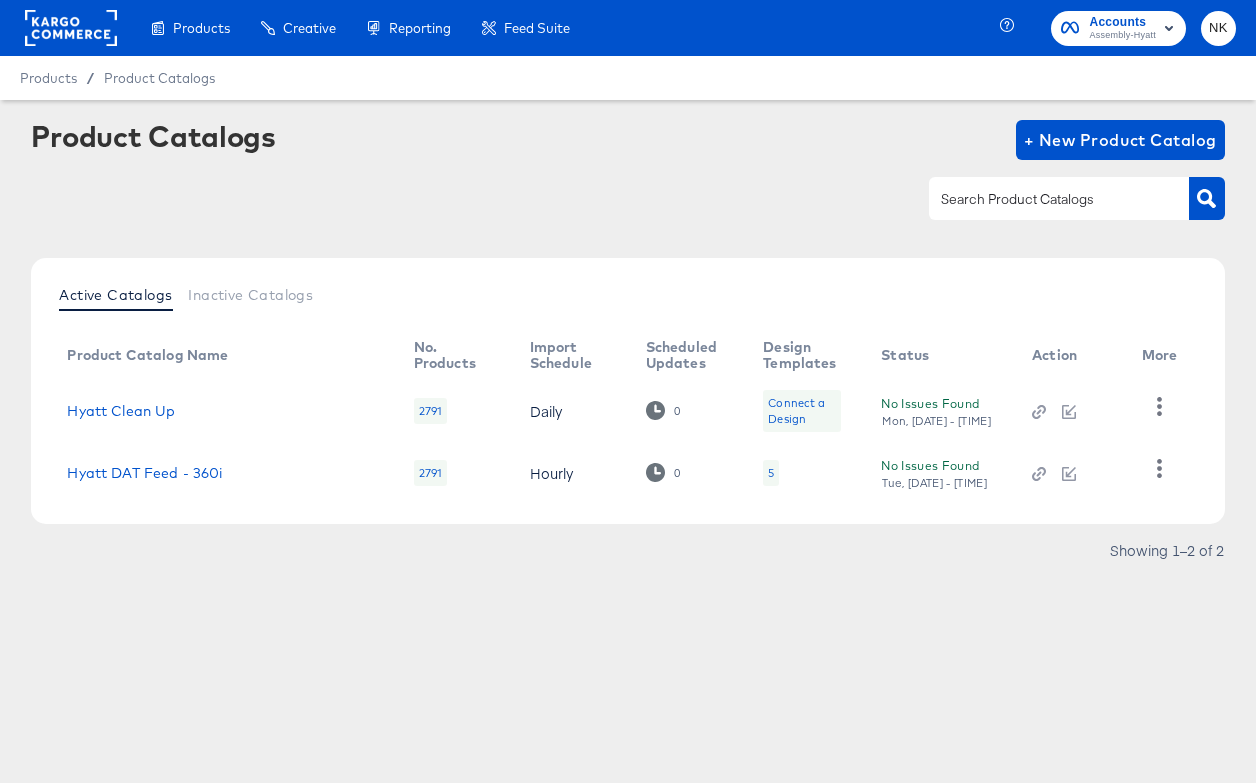 click on "Hyatt DAT Feed - 360i" at bounding box center [220, 473] 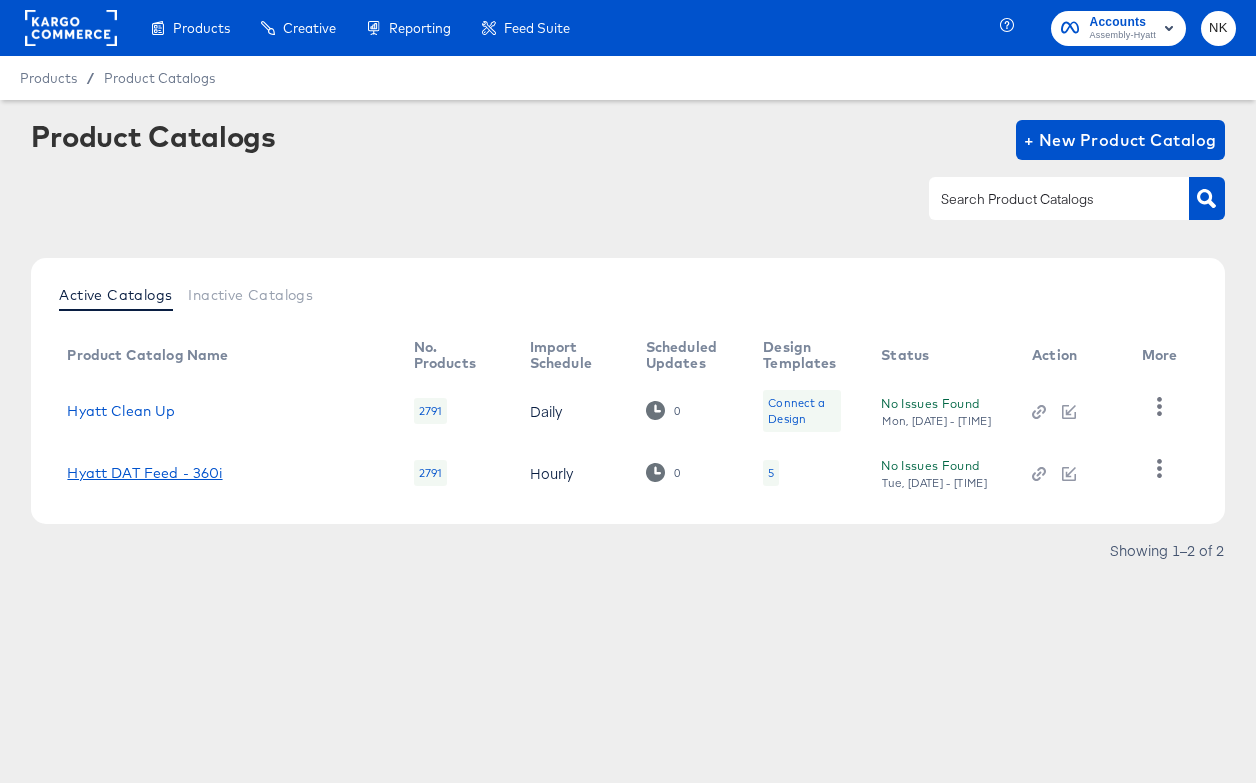 click on "Hyatt DAT Feed - 360i" at bounding box center [144, 473] 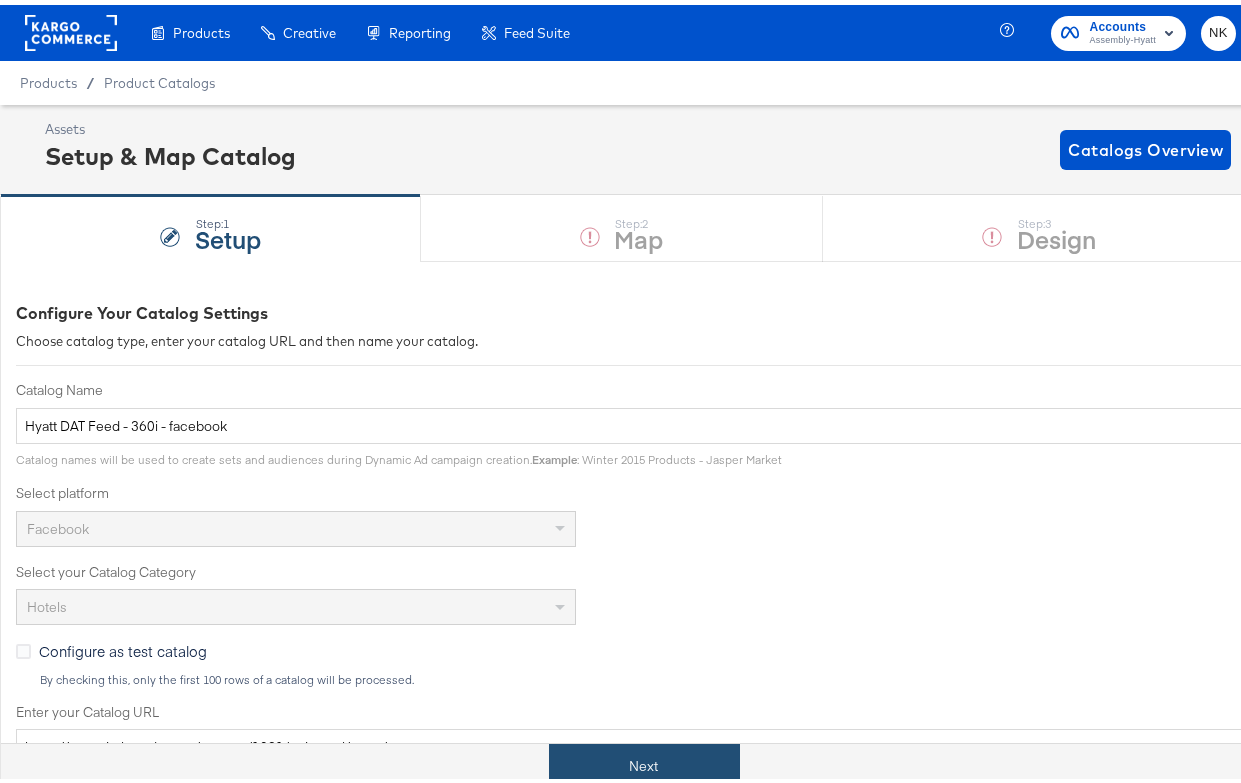 click on "Next" at bounding box center (644, 761) 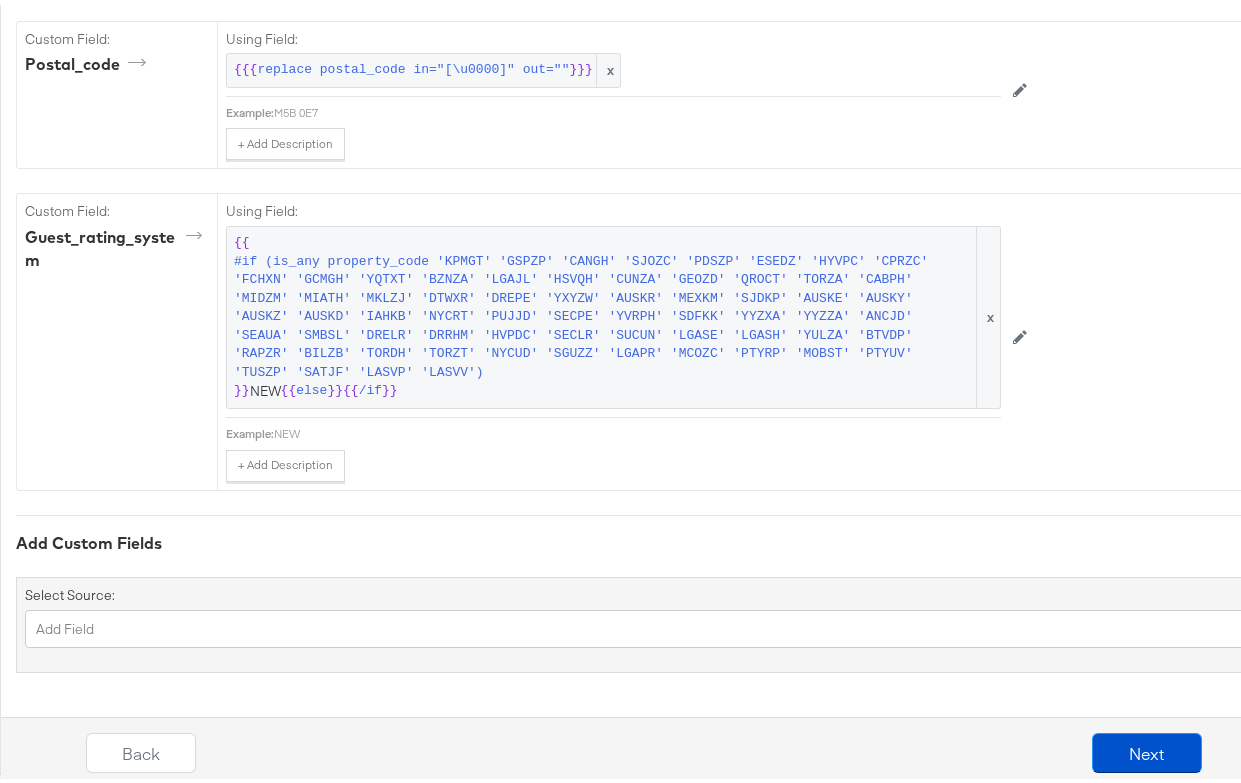scroll, scrollTop: 6434, scrollLeft: 0, axis: vertical 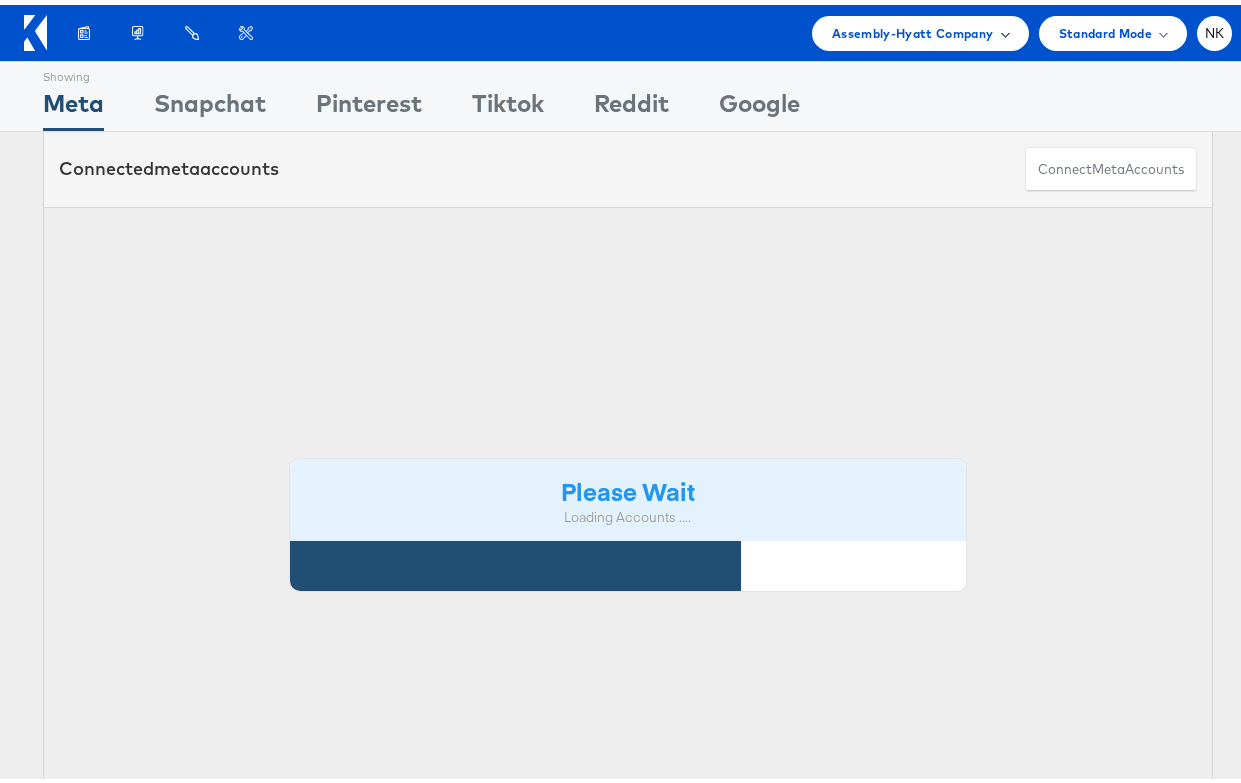 click on "Assembly-Hyatt Company" at bounding box center [913, 28] 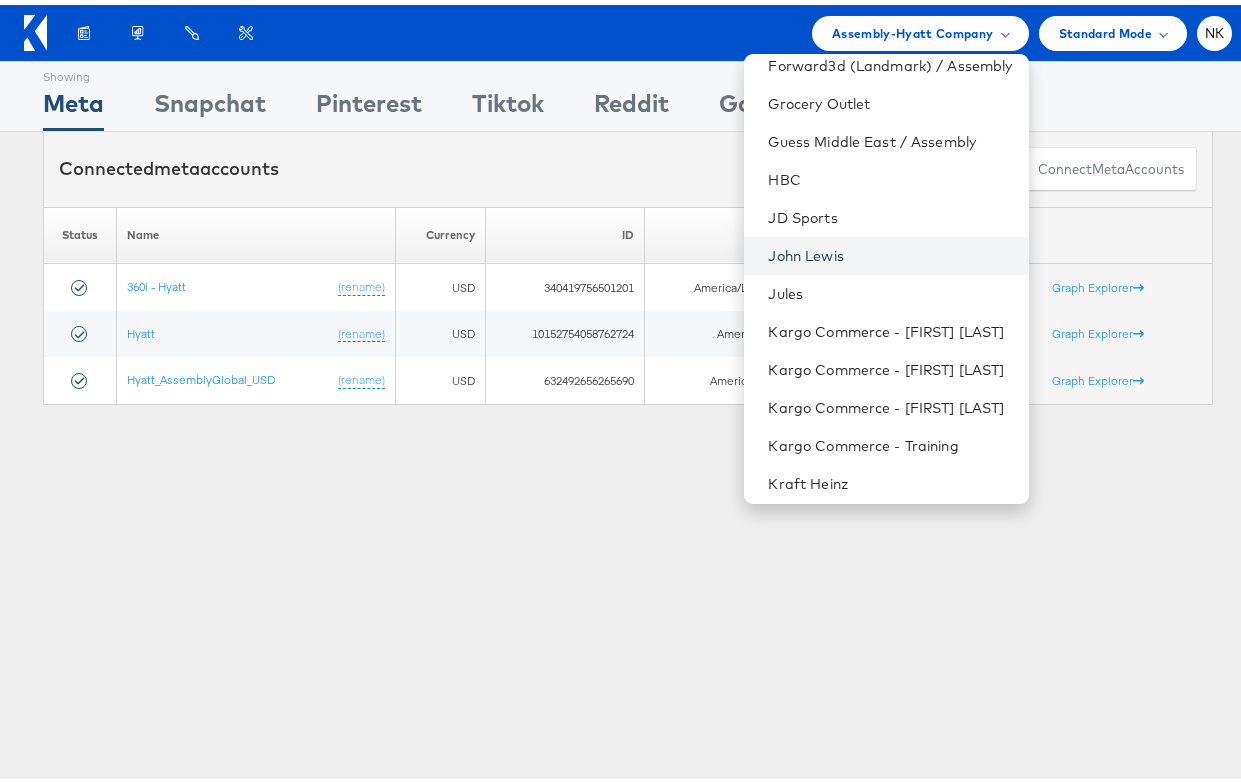 scroll, scrollTop: 762, scrollLeft: 0, axis: vertical 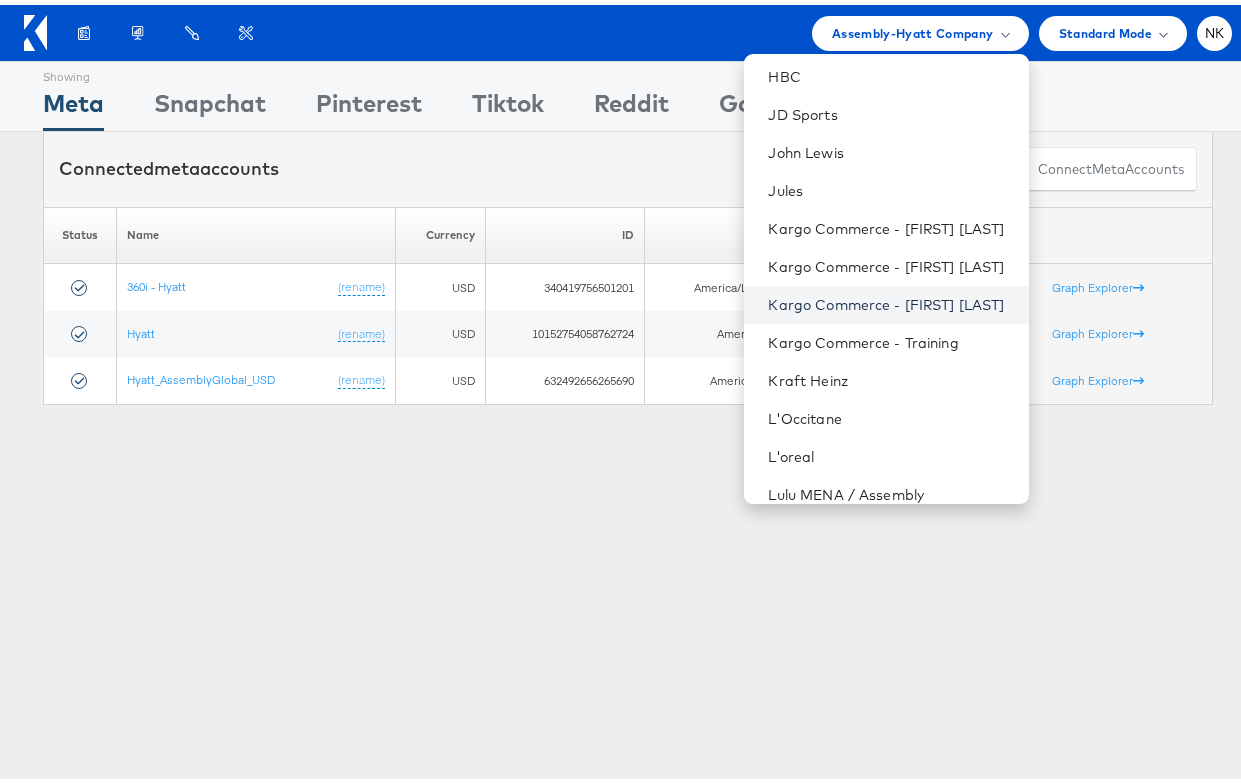 click on "Kargo Commerce - [FIRST] [LAST]" at bounding box center [890, 300] 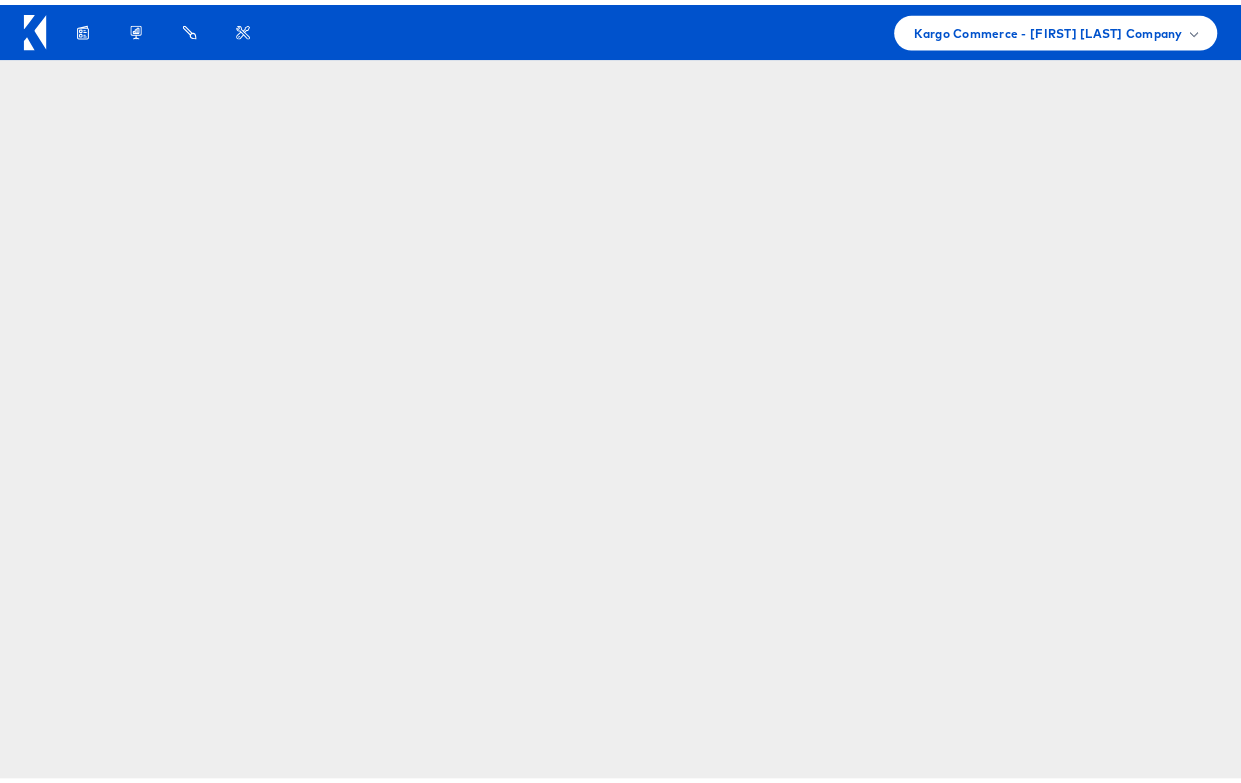 scroll, scrollTop: 0, scrollLeft: 0, axis: both 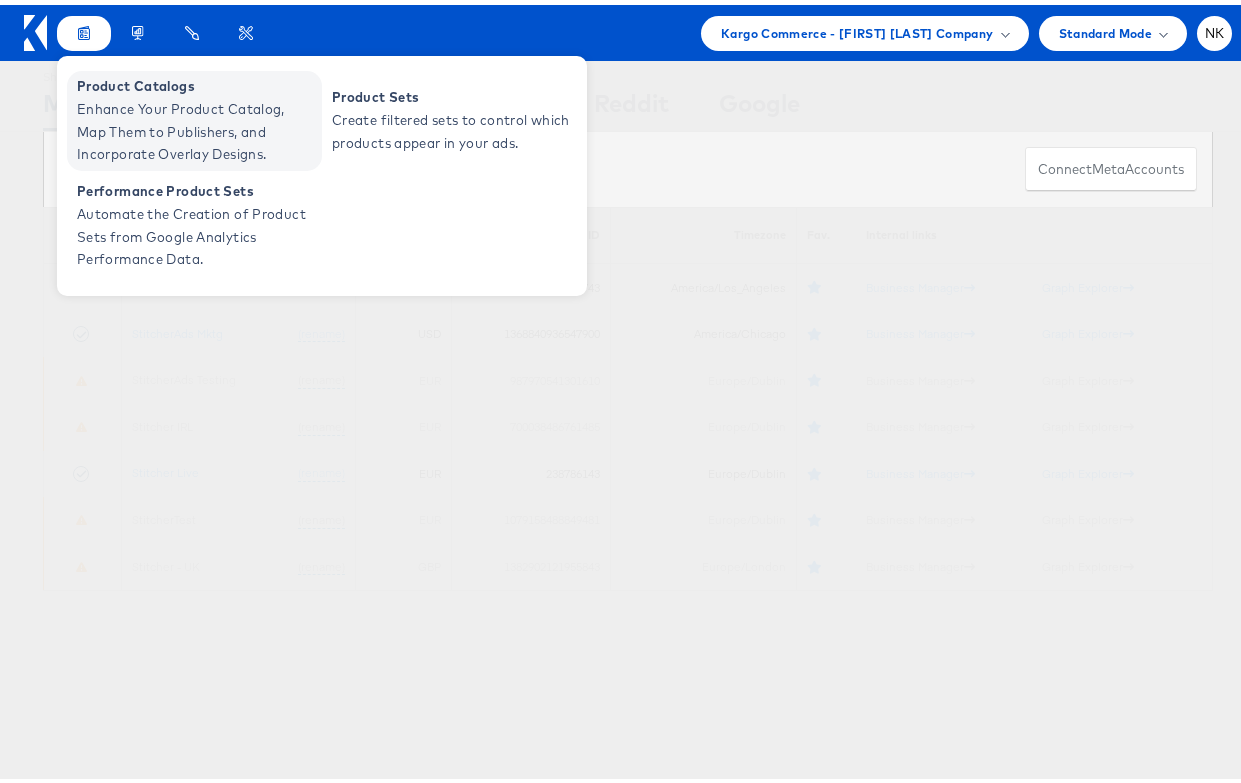 click on "Enhance Your Product Catalog, Map Them to Publishers, and Incorporate Overlay Designs." at bounding box center [197, 127] 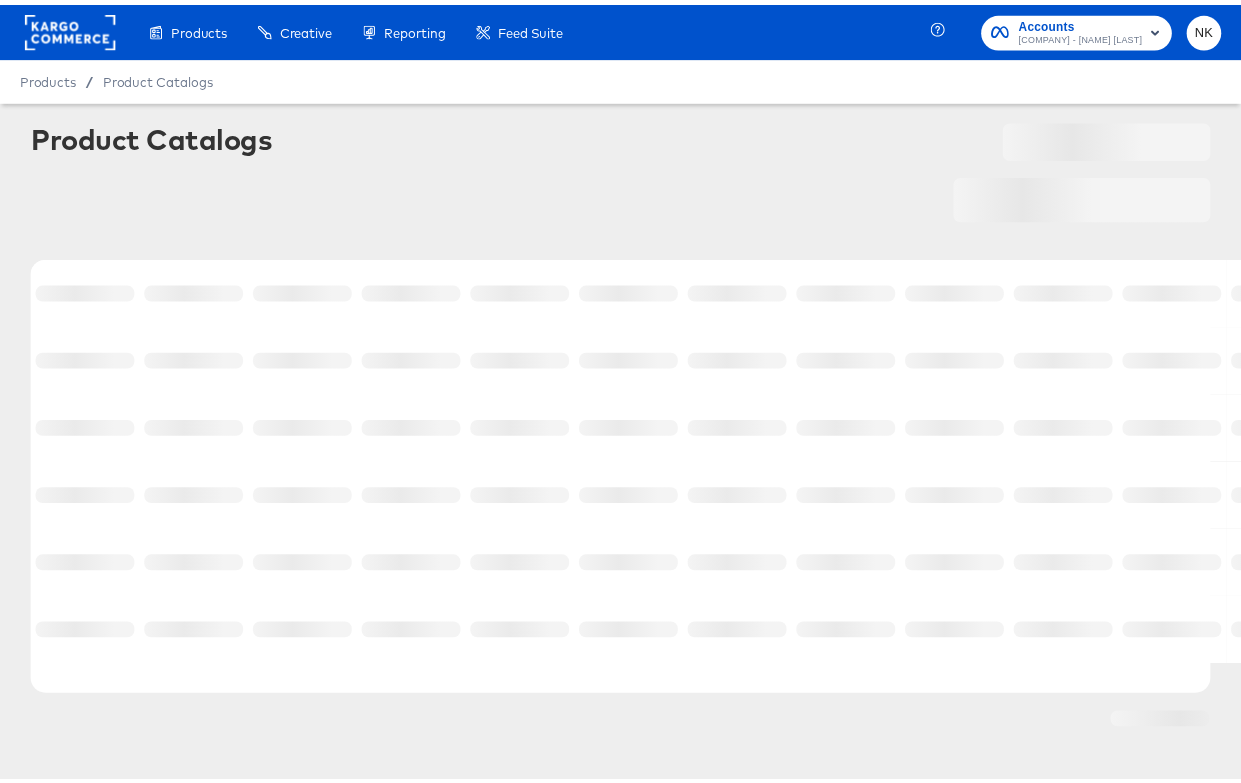 scroll, scrollTop: 0, scrollLeft: 0, axis: both 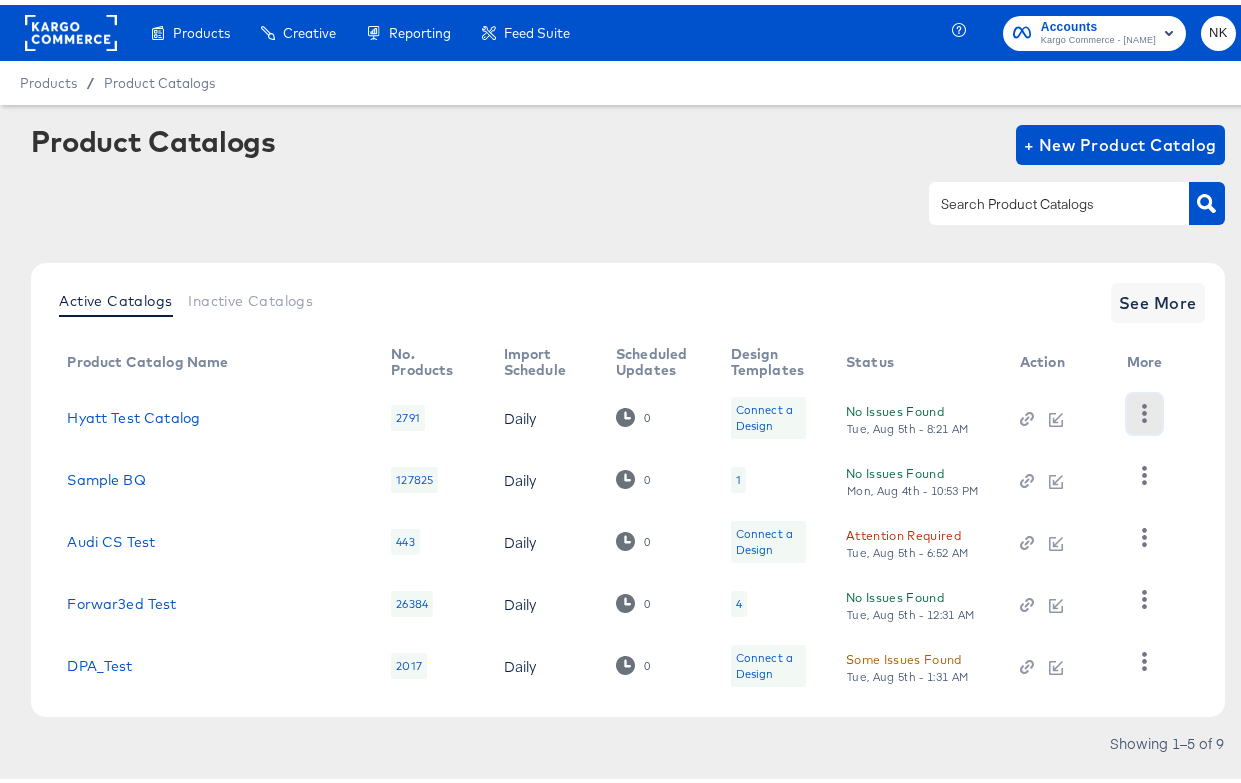 click 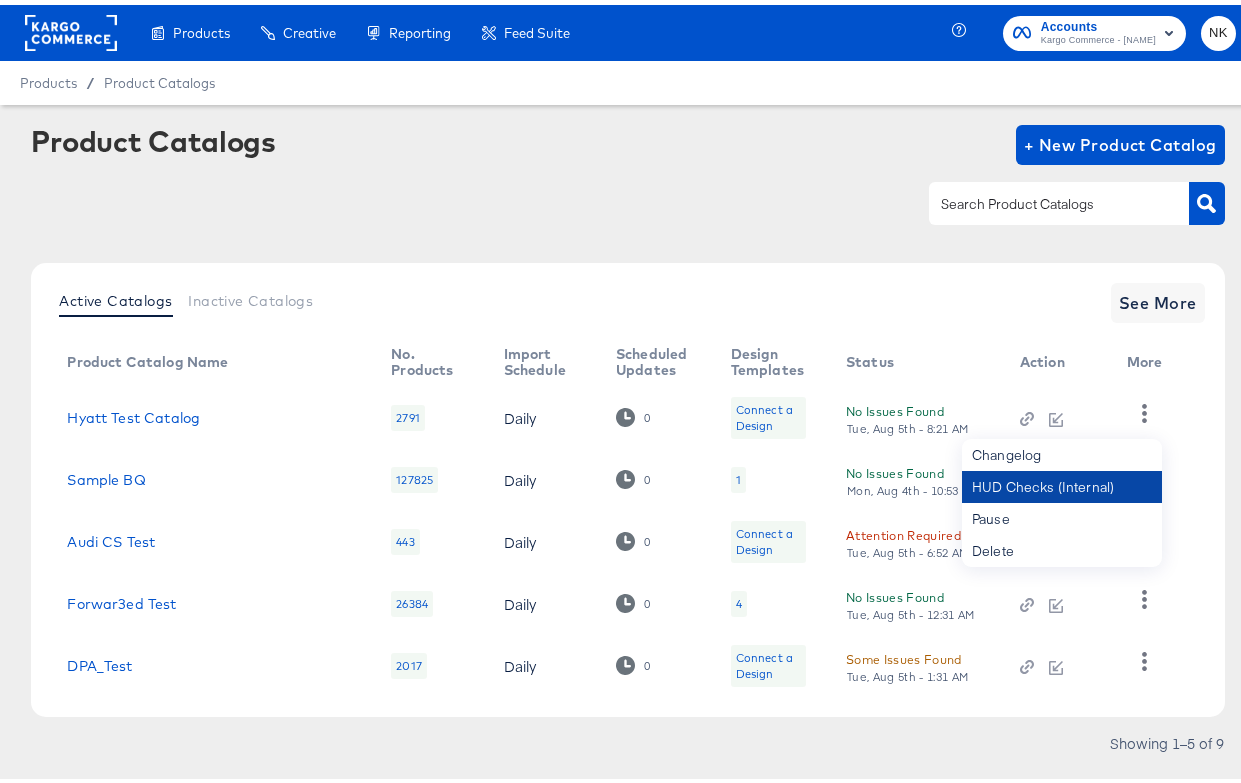 click on "HUD Checks (Internal)" at bounding box center [1062, 482] 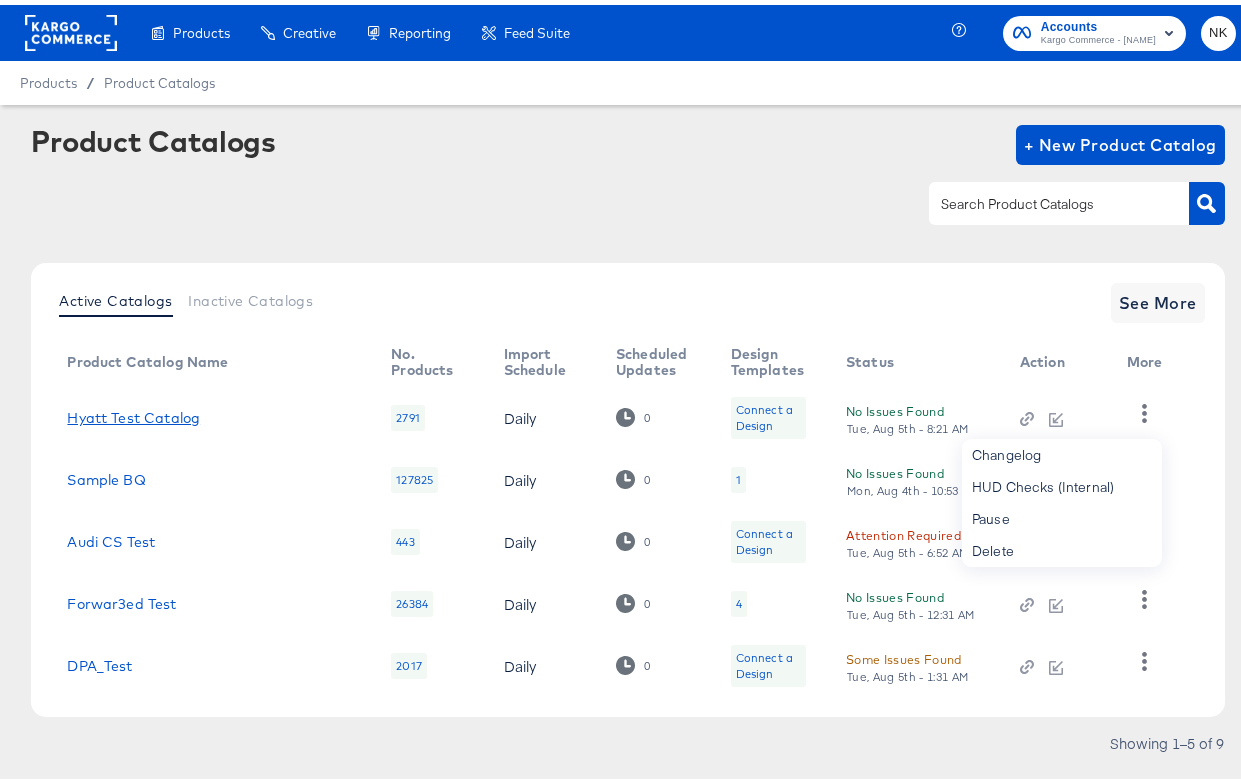 click on "Hyatt Test Catalog" at bounding box center (133, 413) 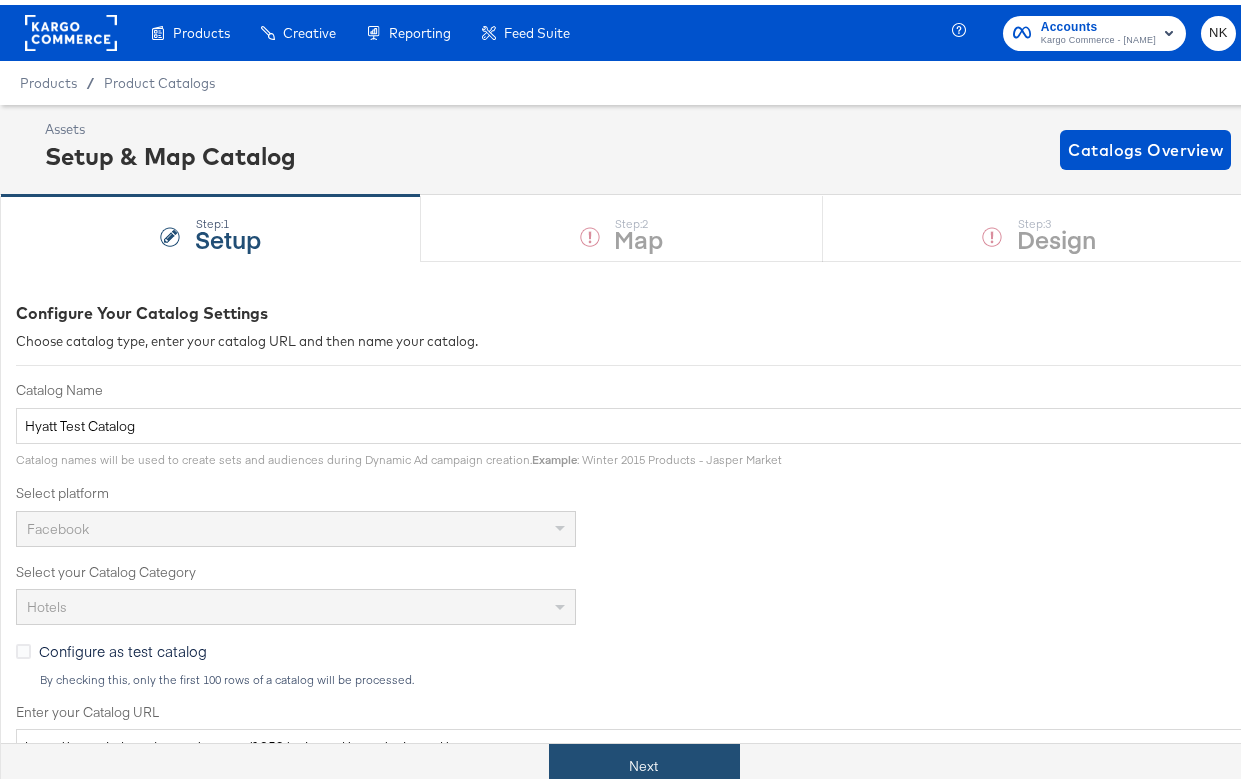 click on "Next" at bounding box center (644, 761) 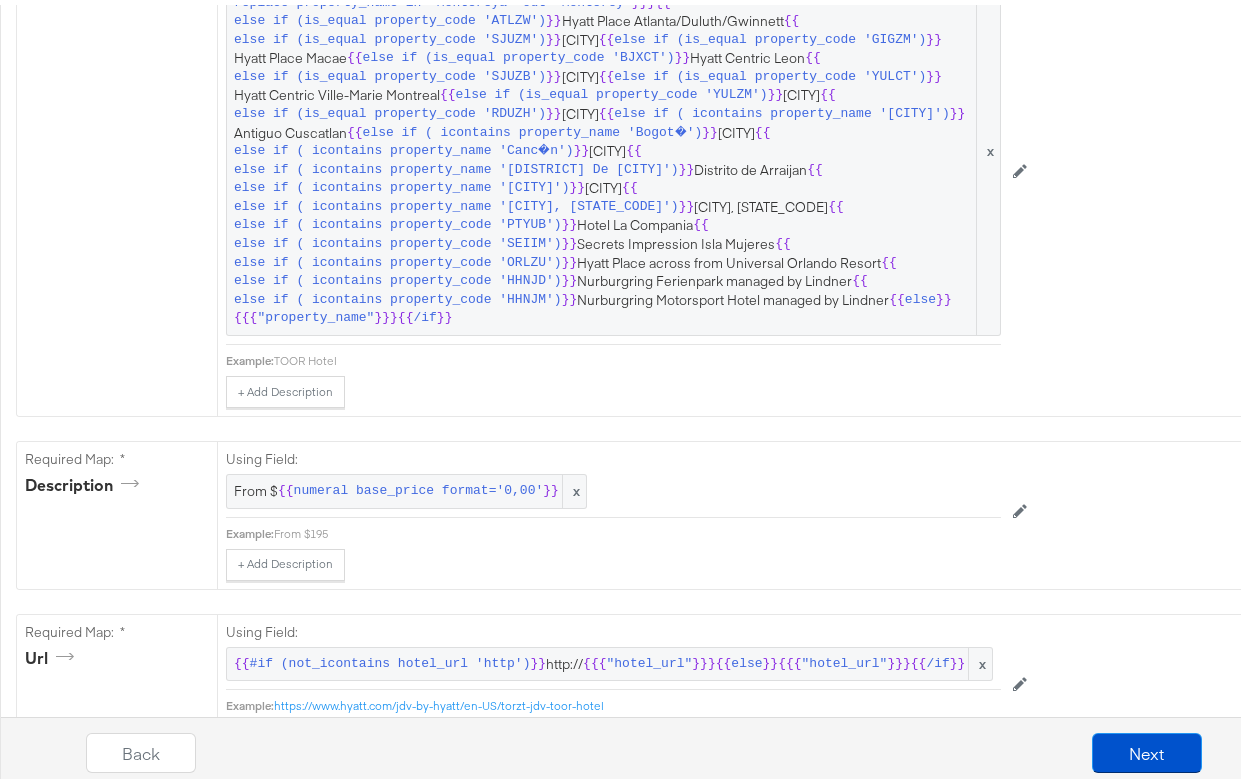 scroll, scrollTop: 0, scrollLeft: 0, axis: both 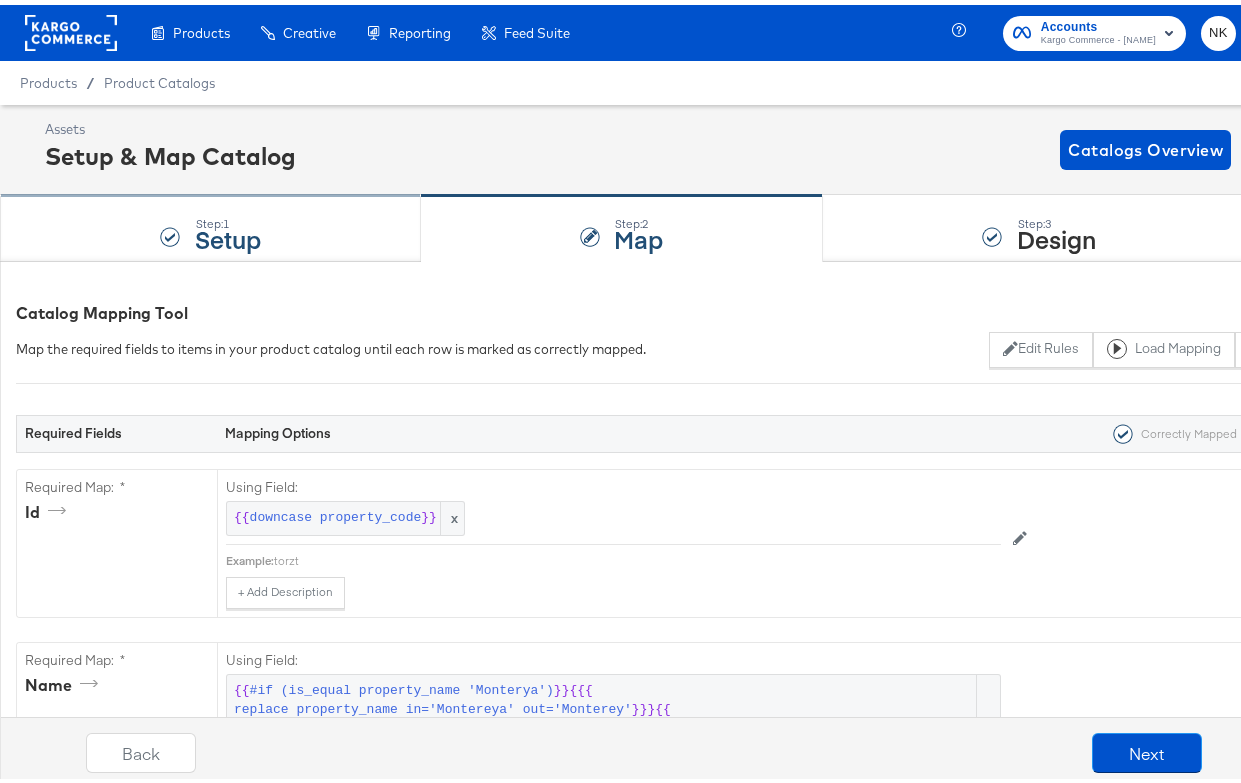 click on "Step:  1   Setup" at bounding box center [210, 224] 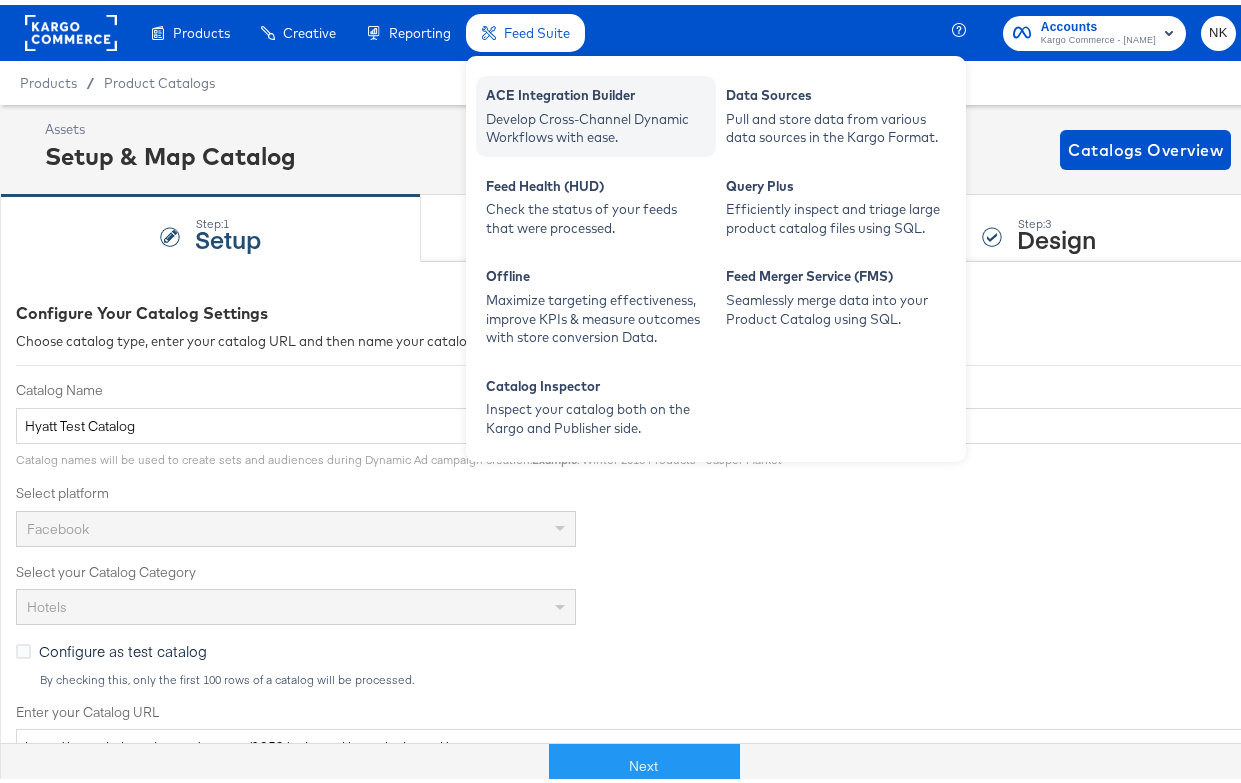 click on "ACE Integration Builder" at bounding box center [596, 93] 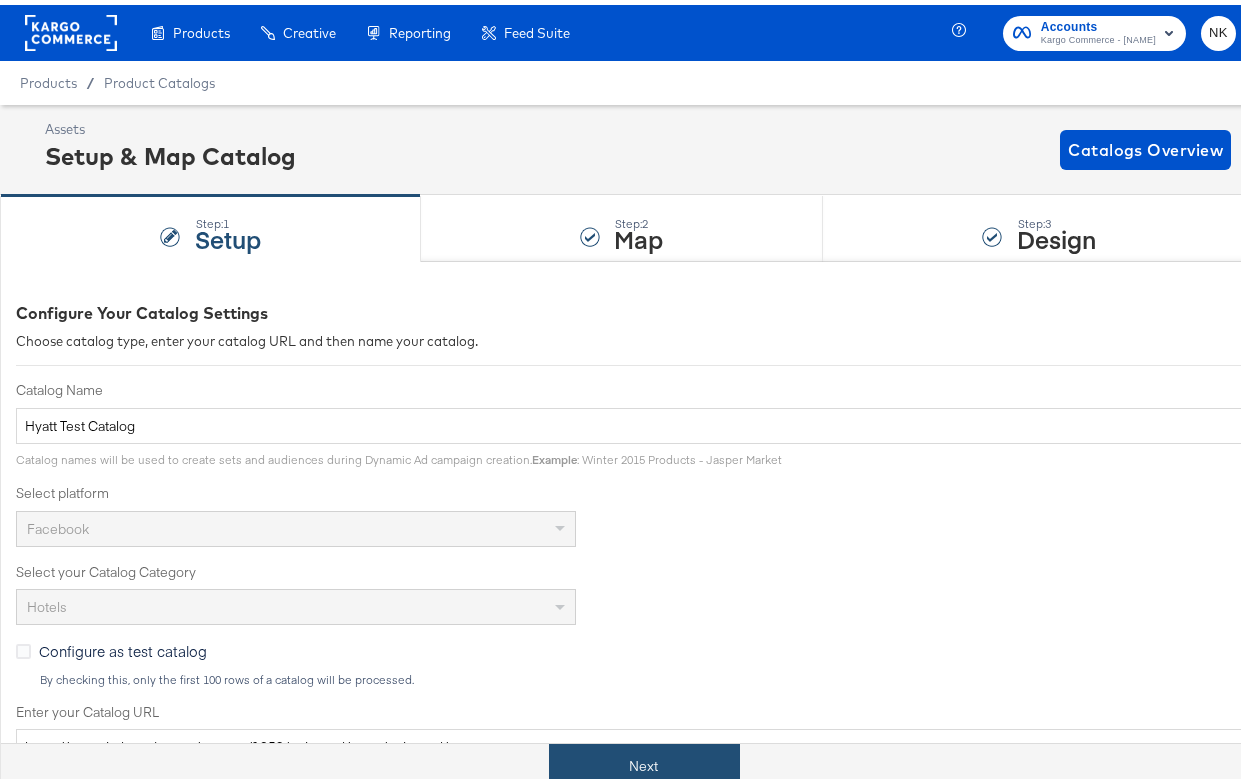 click on "Next" at bounding box center (644, 761) 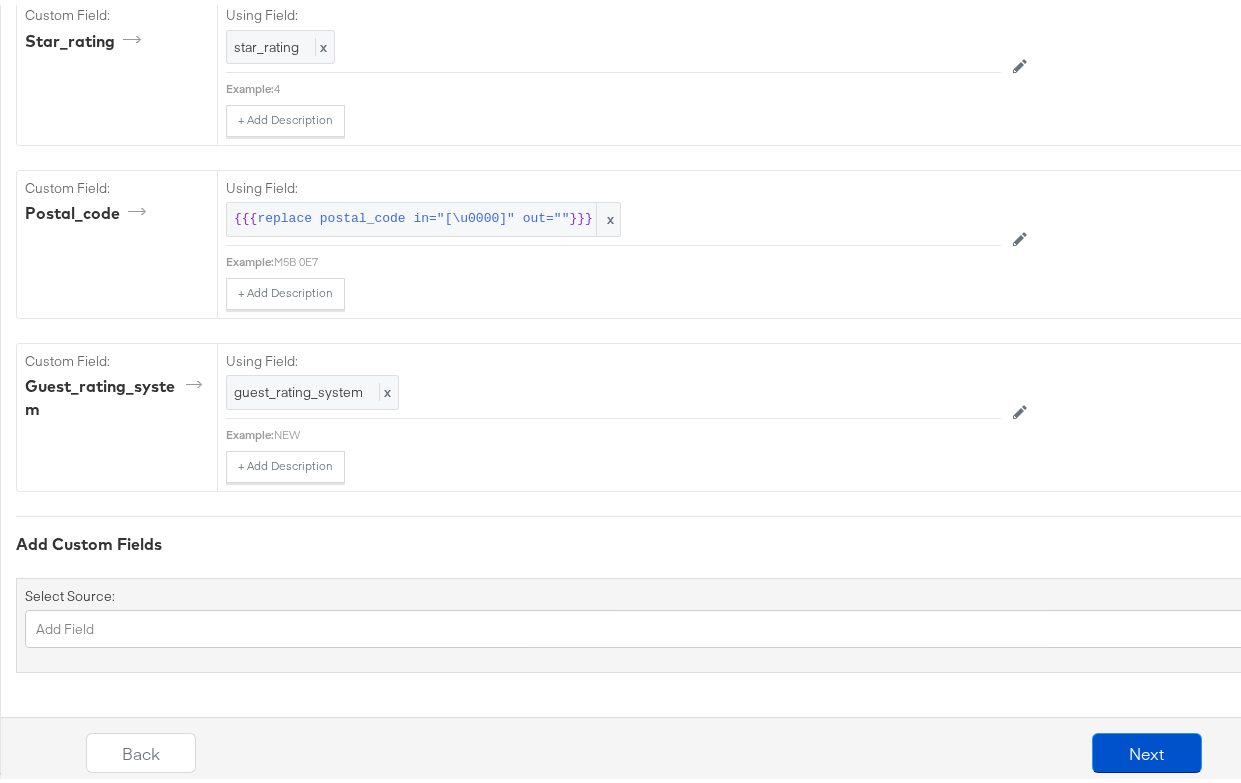 scroll, scrollTop: 6285, scrollLeft: 0, axis: vertical 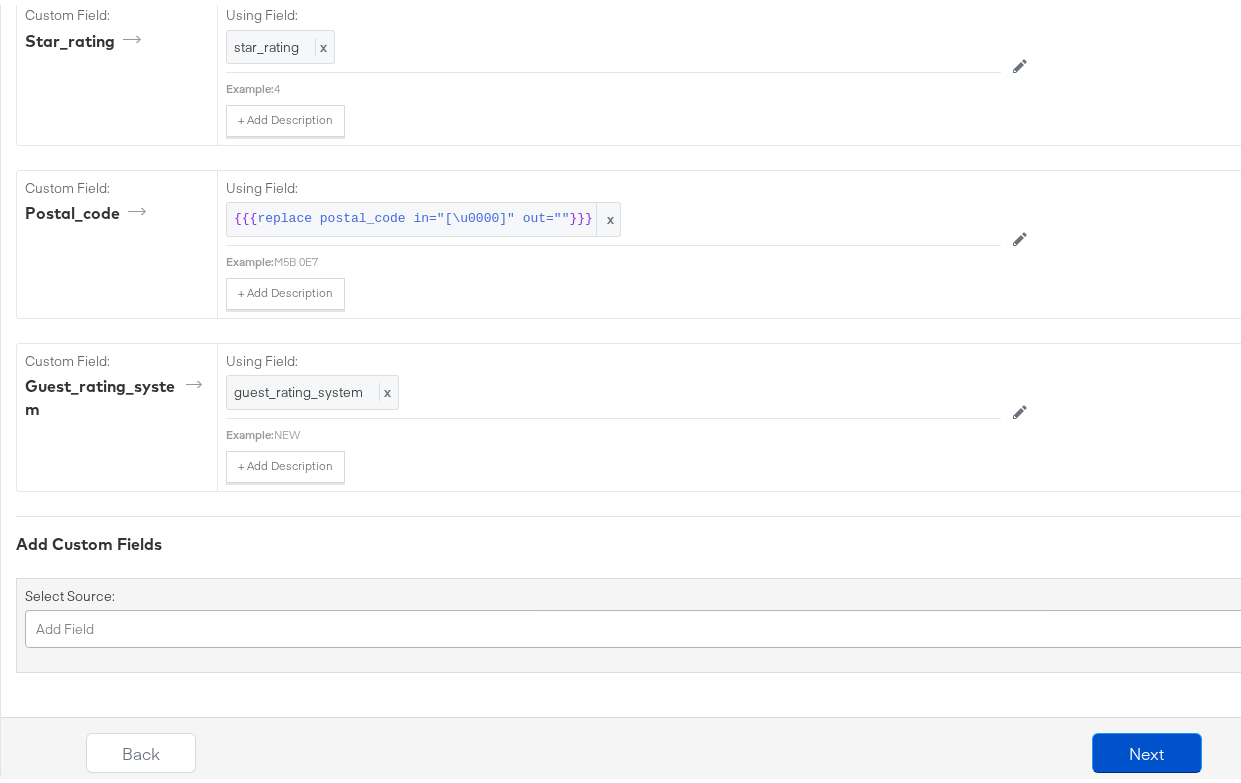 click on "Add Field" at bounding box center (691, 624) 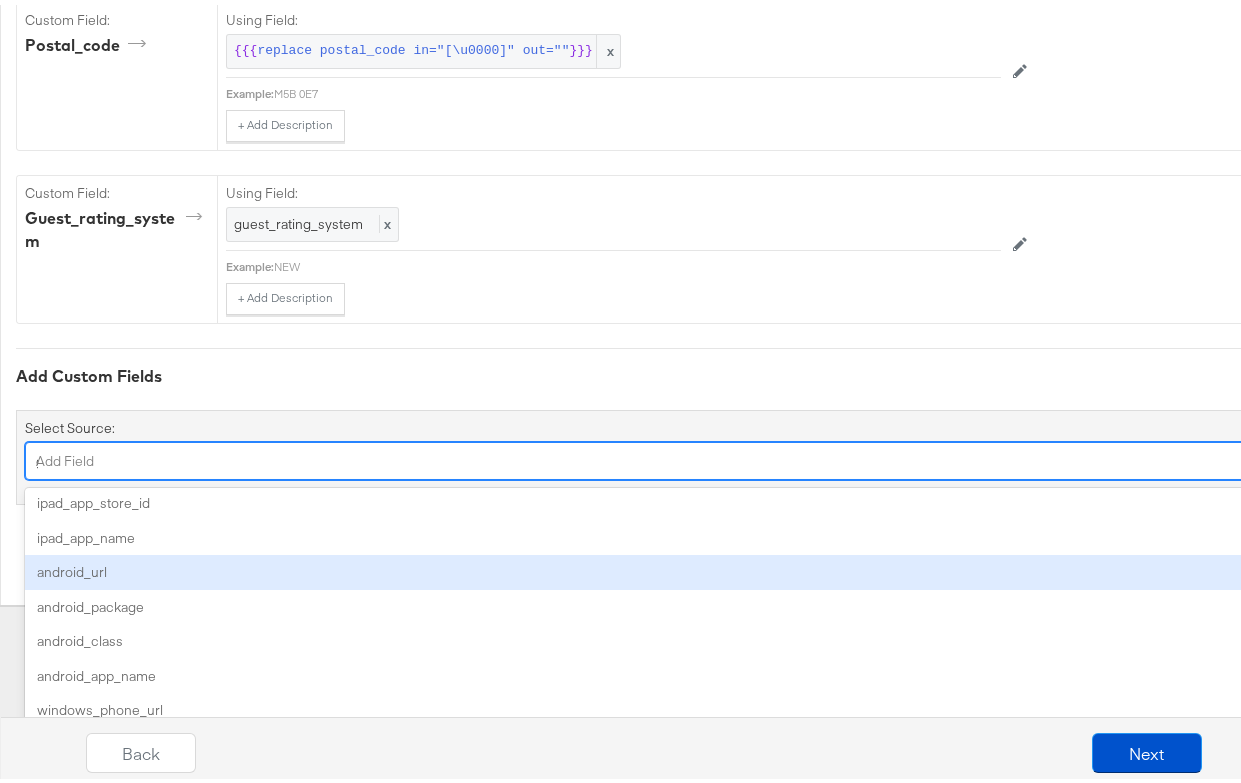 scroll, scrollTop: 1229, scrollLeft: 0, axis: vertical 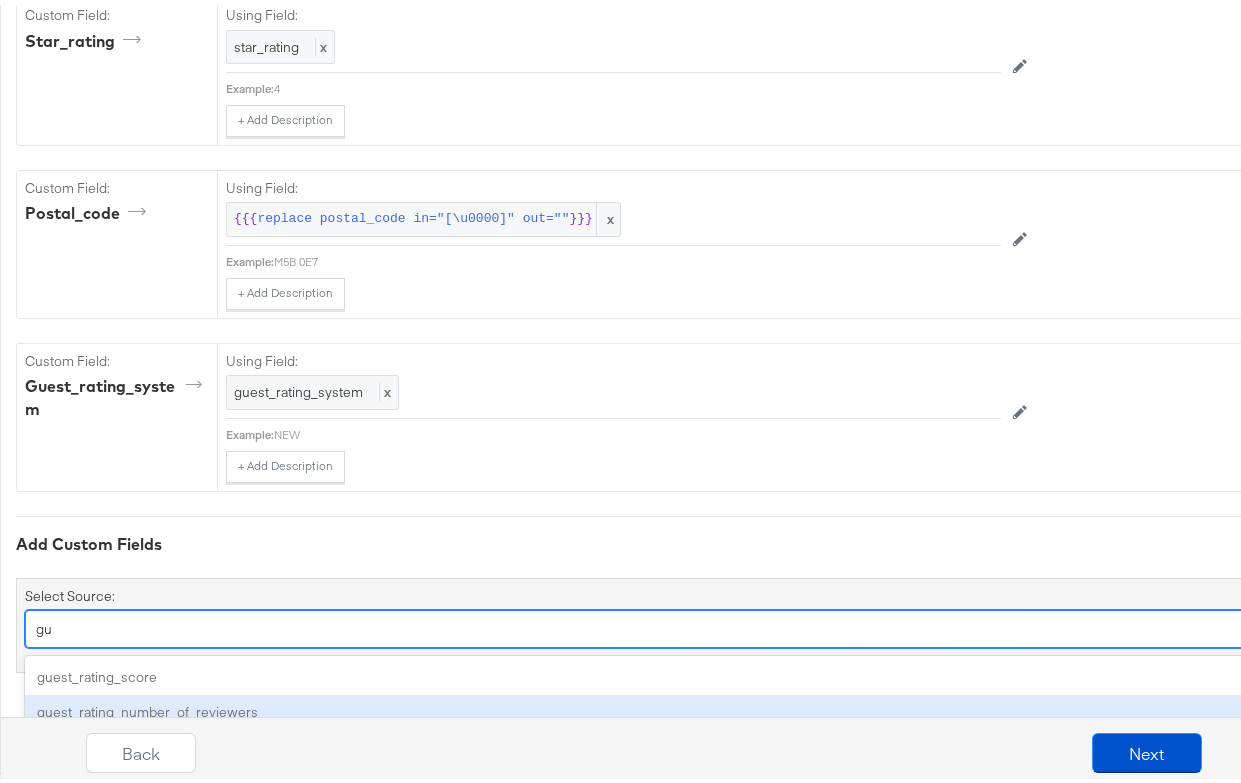 type on "g" 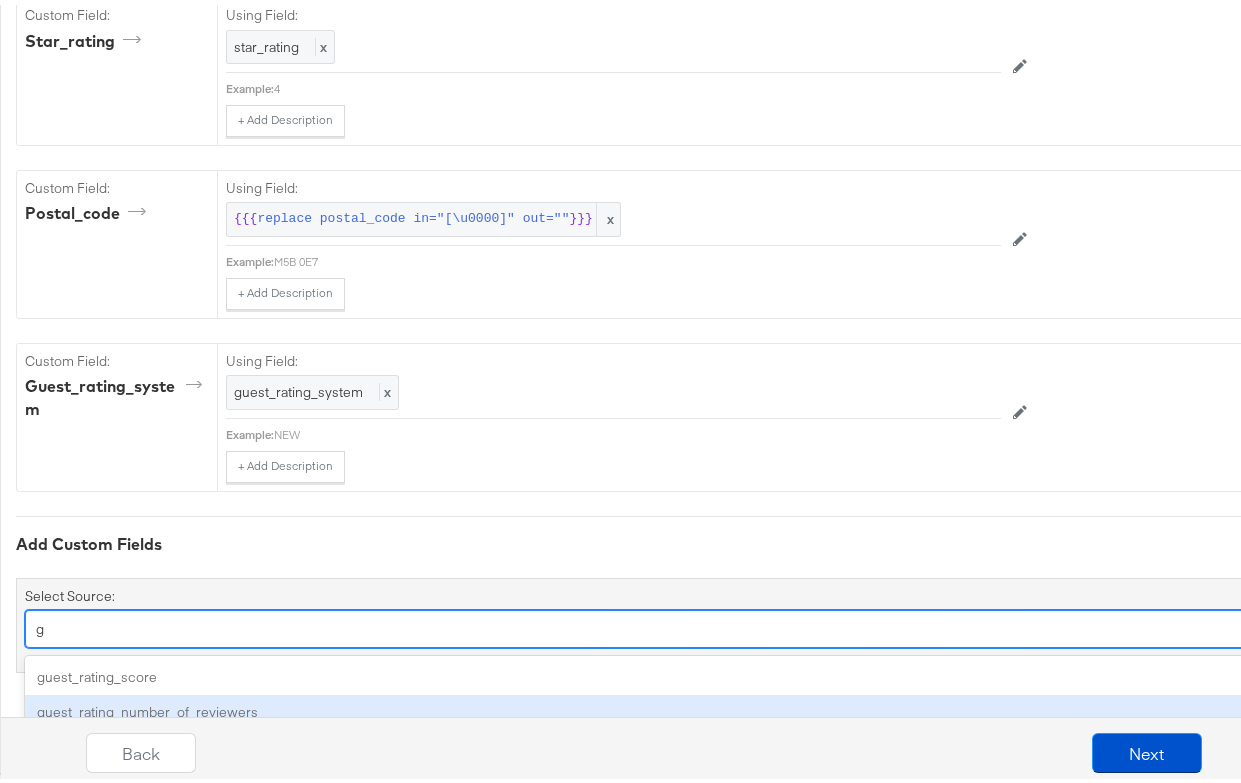scroll, scrollTop: 6453, scrollLeft: 0, axis: vertical 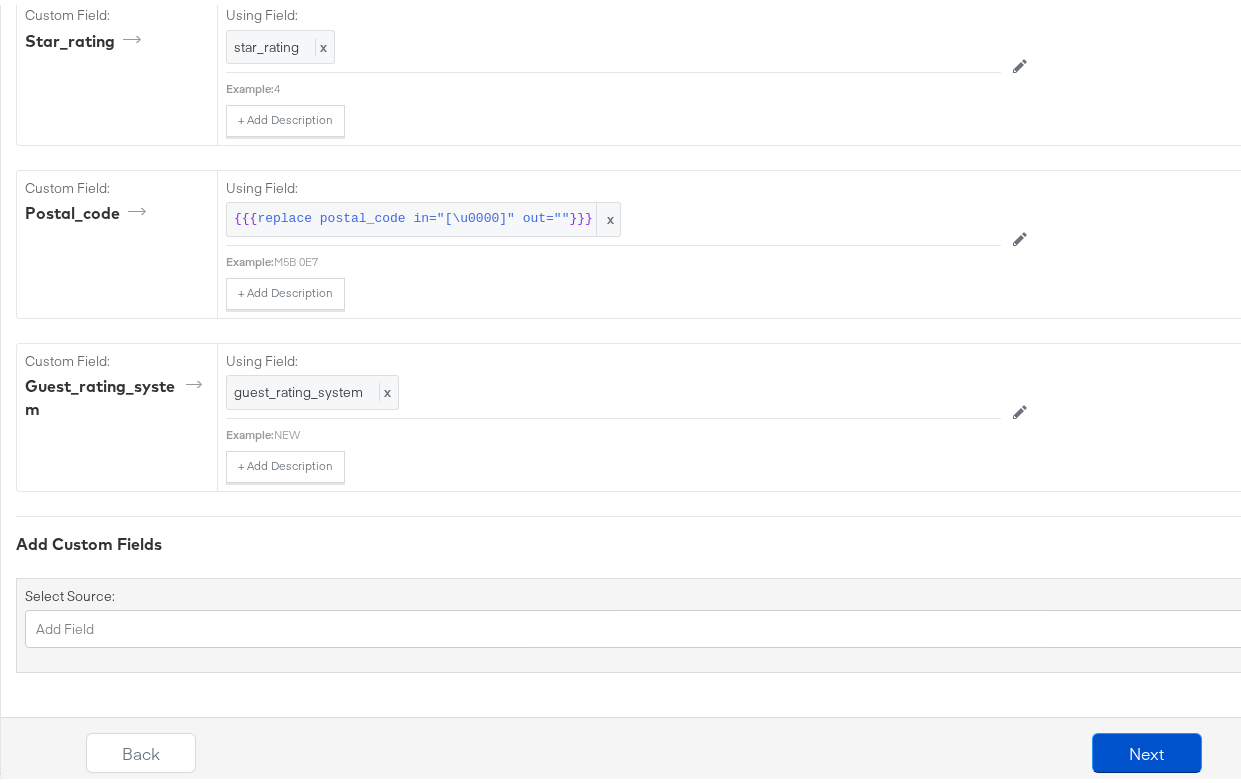 click on "Required Fields Mapping Options  Correctly Mapped  Needs Mapping Required Map:  * id Using Field: {{ downcase property_code }} x Example:  torzt + Add Description Add Note Edit Field Correctly Mapped Required Map:  * name Using Field: {{ #if (is_equal property_name 'Monterya') }} {{{ replace property_name in='Montereya' out='Monterey' }}} {{ else if (is_equal property_code 'ATLZW') }} Hyatt Place Atlanta/Duluth/Gwinnett {{ else if (is_equal property_code 'SJUZM') }} Hyatt Place Manati {{ else if (is_equal property_code 'GIGZM') }} Hyatt Place Macae {{ else if (is_equal property_code 'BJXCT') }} Hyatt Centric Leon {{ else if (is_equal property_code 'SJUZB') }} Hyatt Place Bayamon {{ else if (is_equal property_code 'YULCT') }} Hyatt Centric Ville-Marie Montreal {{ else if (is_equal property_code 'YULZM') }} Hyatt Place Montreal {{ else if (is_equal property_code 'RDUZH') }} Hyatt Place Raleigh/Cary {{ else if ( icontains property_name 'Antiguo Cuscatl�n') }} Antiguo Cuscatlan {{ }} Bogota {{ }} Cancun {{ x" at bounding box center [691, -2519] 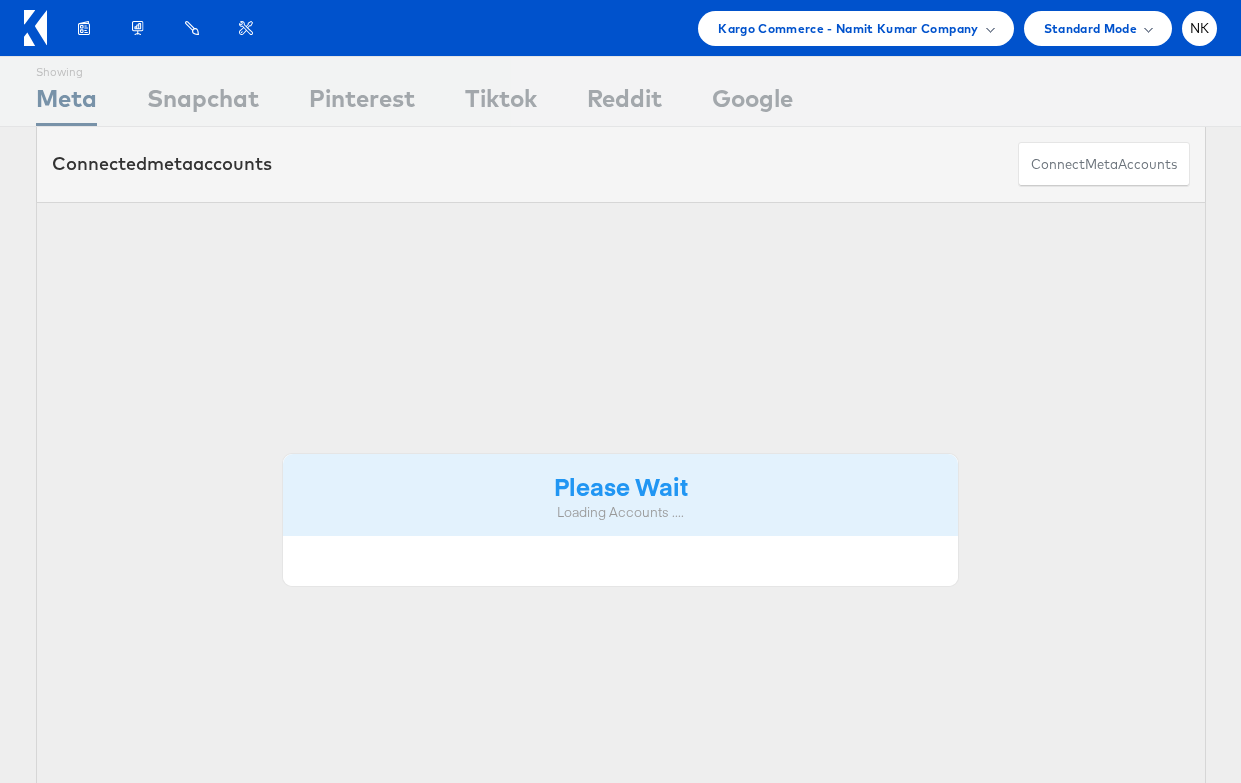 scroll, scrollTop: 0, scrollLeft: 0, axis: both 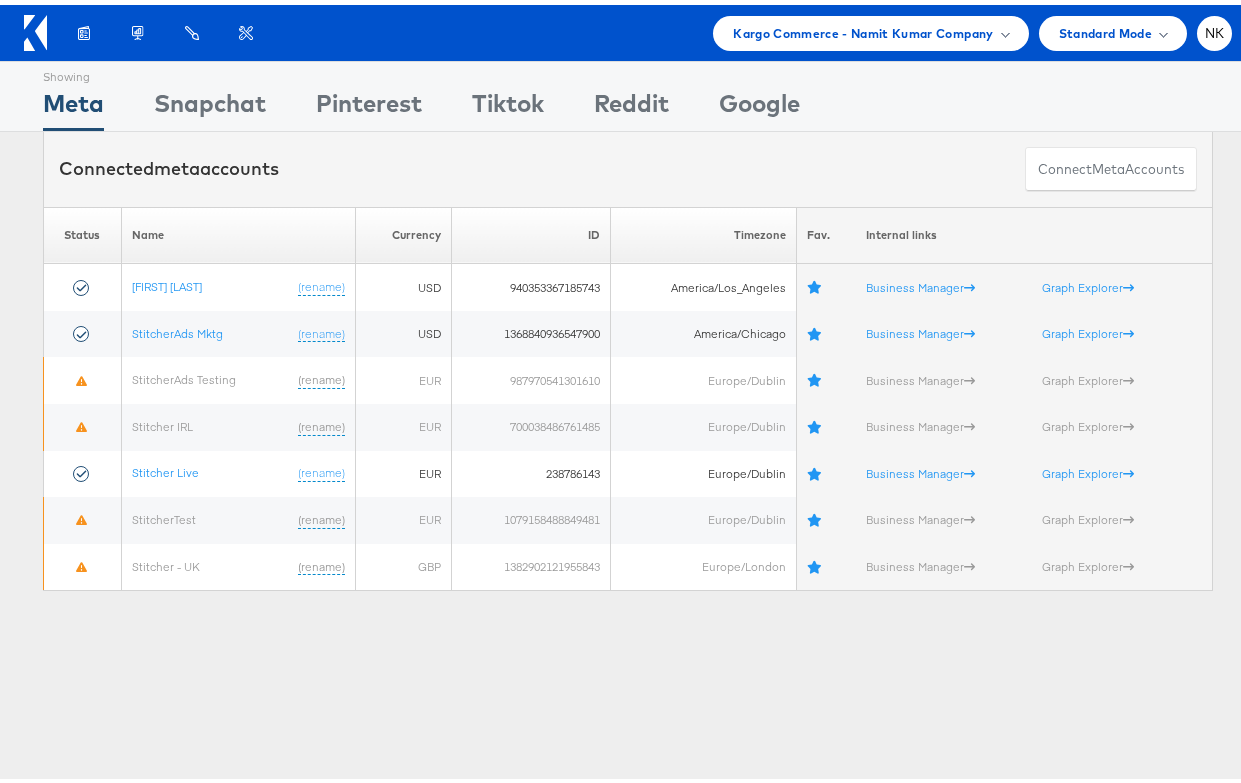 click on "Products
Product Catalogs
Enhance Your Product Catalog, Map Them to Publishers, and Incorporate Overlay Designs.
Product Sets
Create filtered sets to control which products appear in your ads.
Performance Product Sets
Automate the Creation of Product Sets from Google Analytics Performance Data.
Reporting" at bounding box center [628, 28] 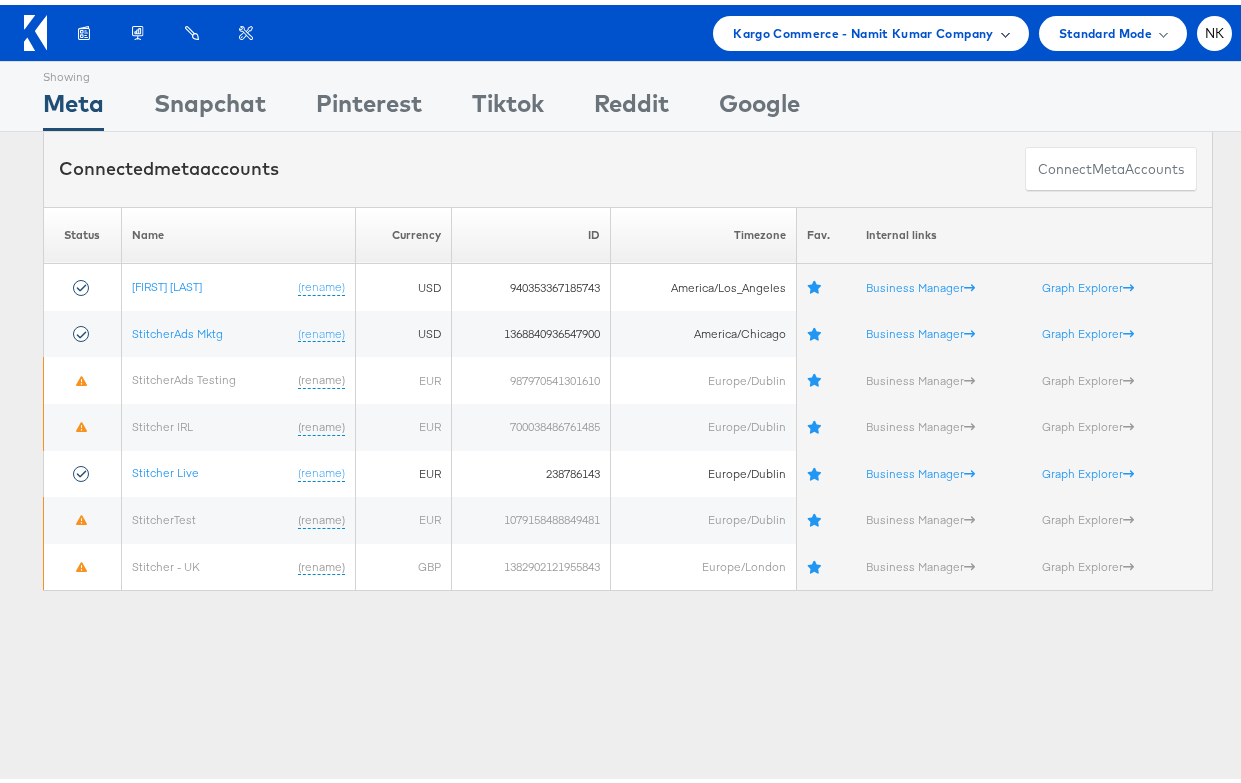 click on "Kargo Commerce - Namit Kumar Company" at bounding box center (870, 28) 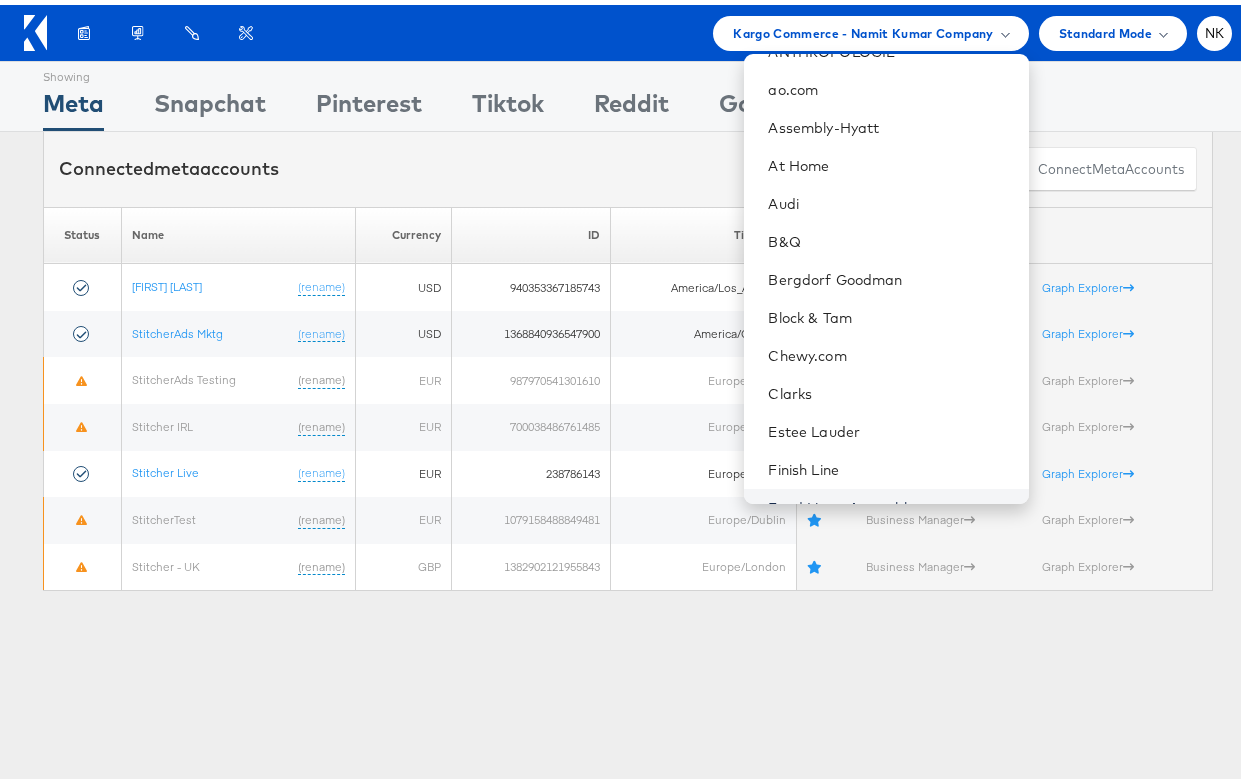 scroll, scrollTop: 0, scrollLeft: 0, axis: both 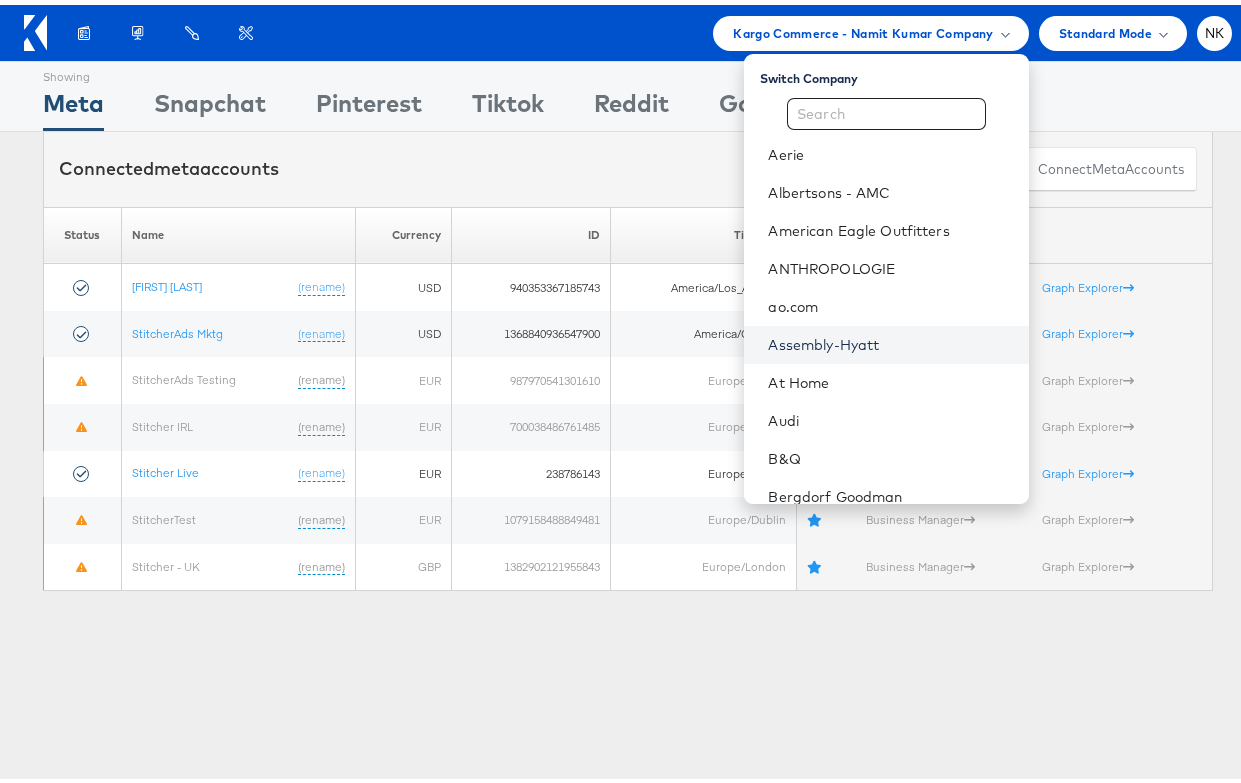 click on "Assembly-Hyatt" at bounding box center [890, 340] 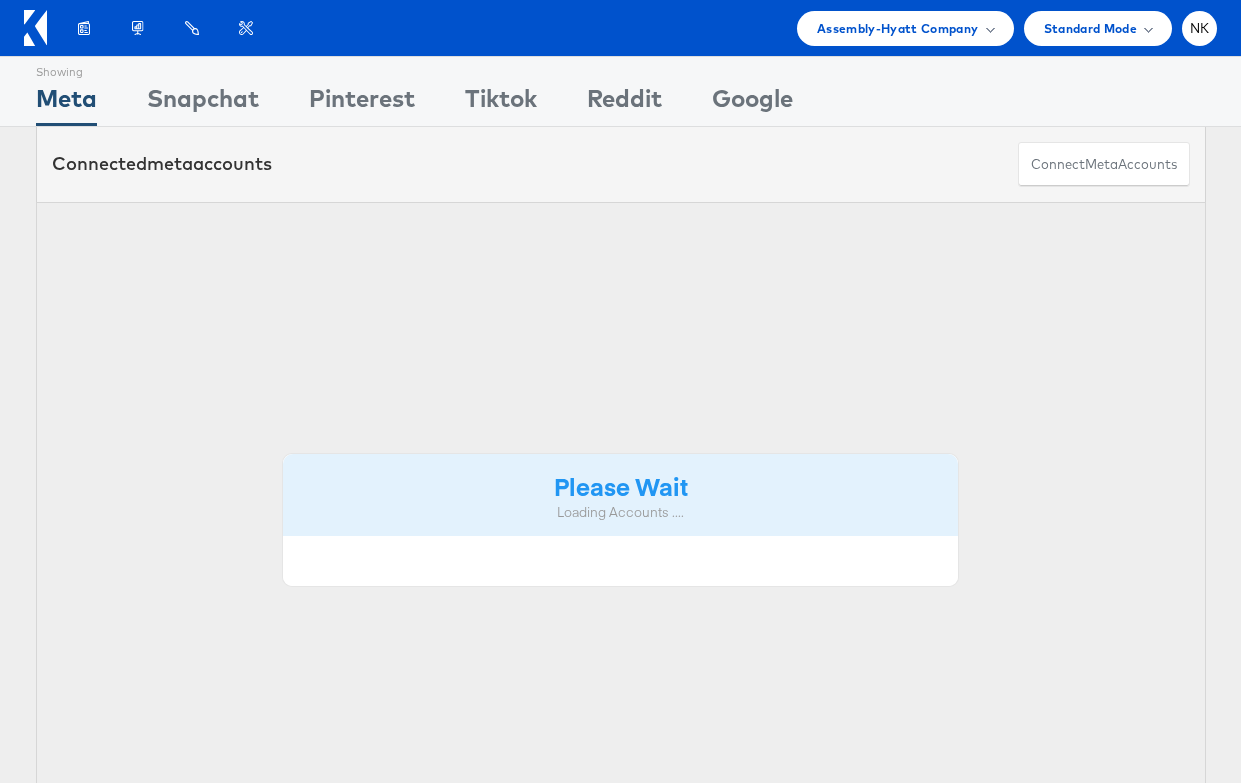 scroll, scrollTop: 0, scrollLeft: 0, axis: both 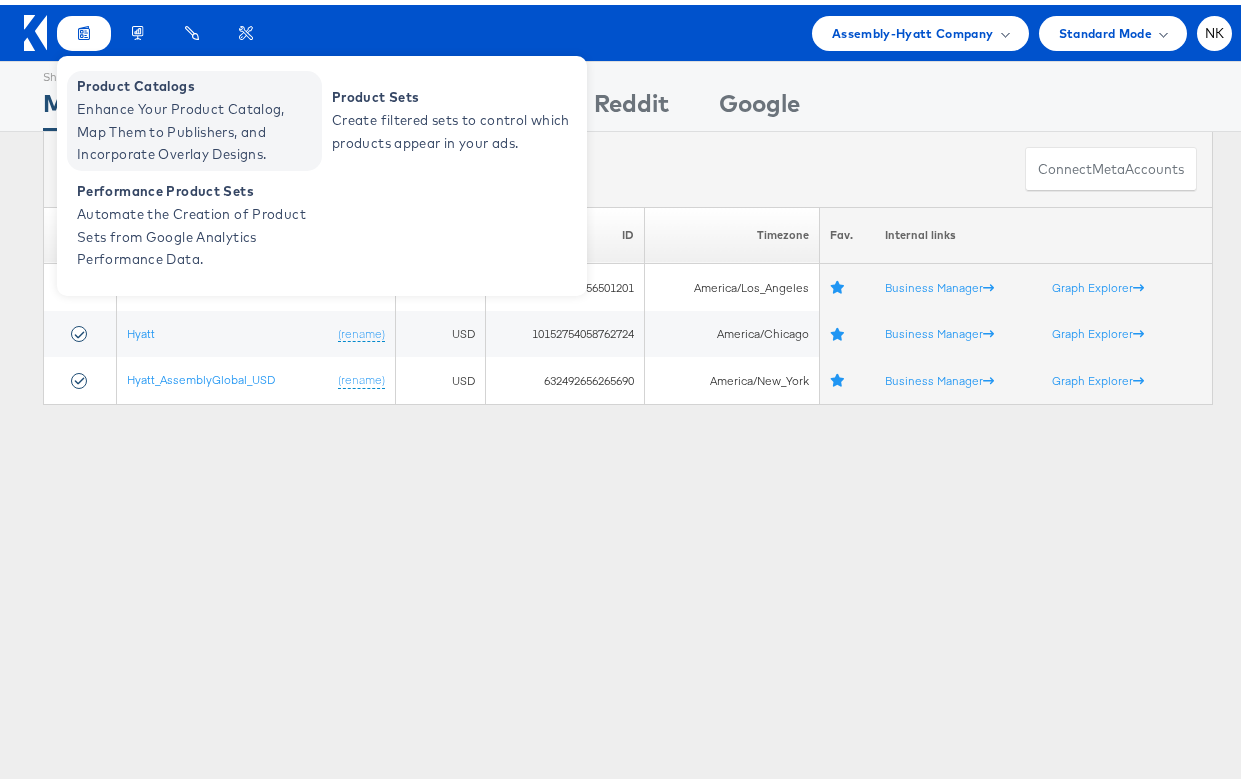 click on "Enhance Your Product Catalog, Map Them to Publishers, and Incorporate Overlay Designs." at bounding box center (197, 127) 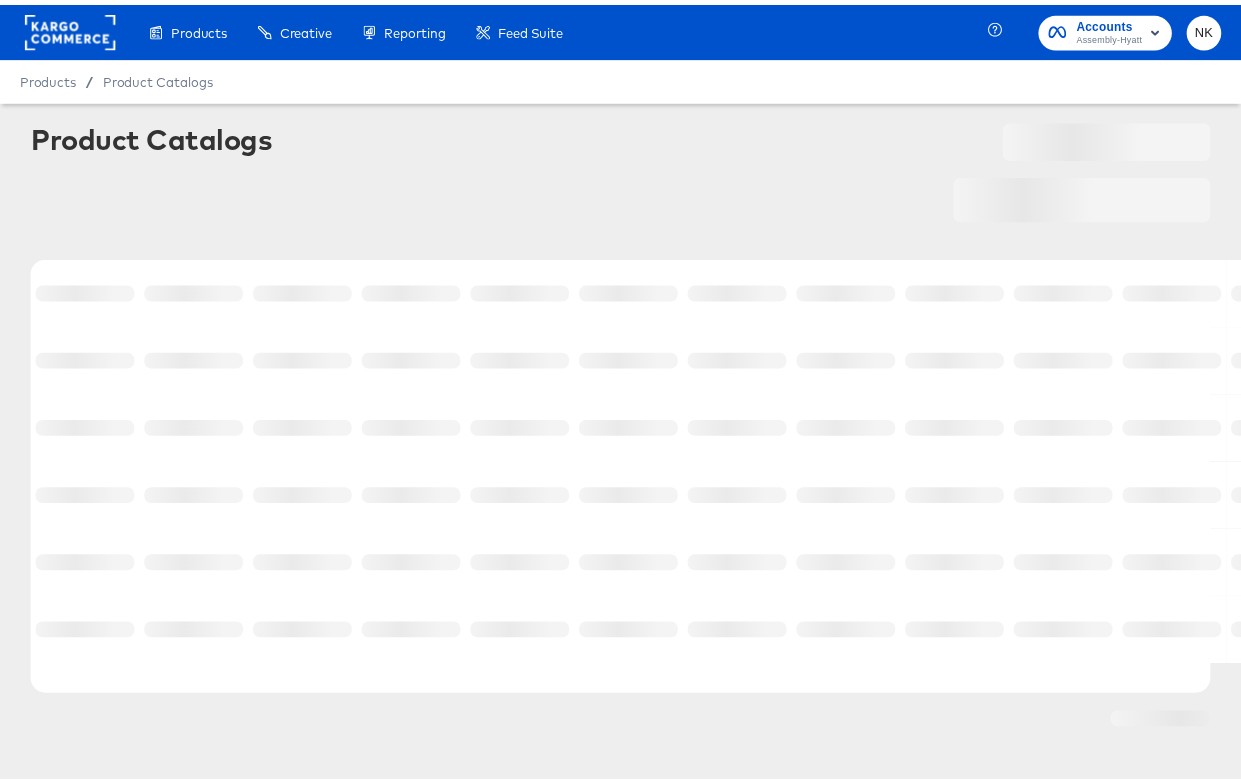 scroll, scrollTop: 0, scrollLeft: 0, axis: both 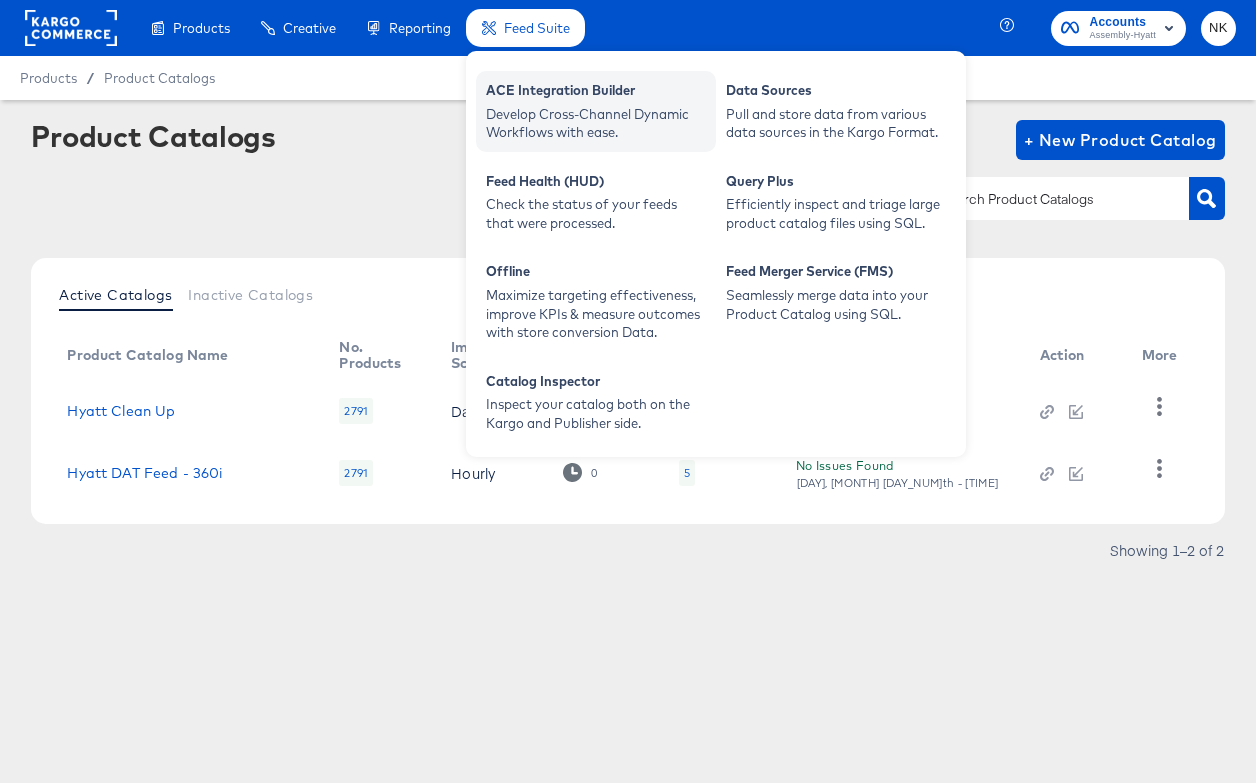 click on "Develop Cross-Channel Dynamic Workflows with ease." at bounding box center [596, 123] 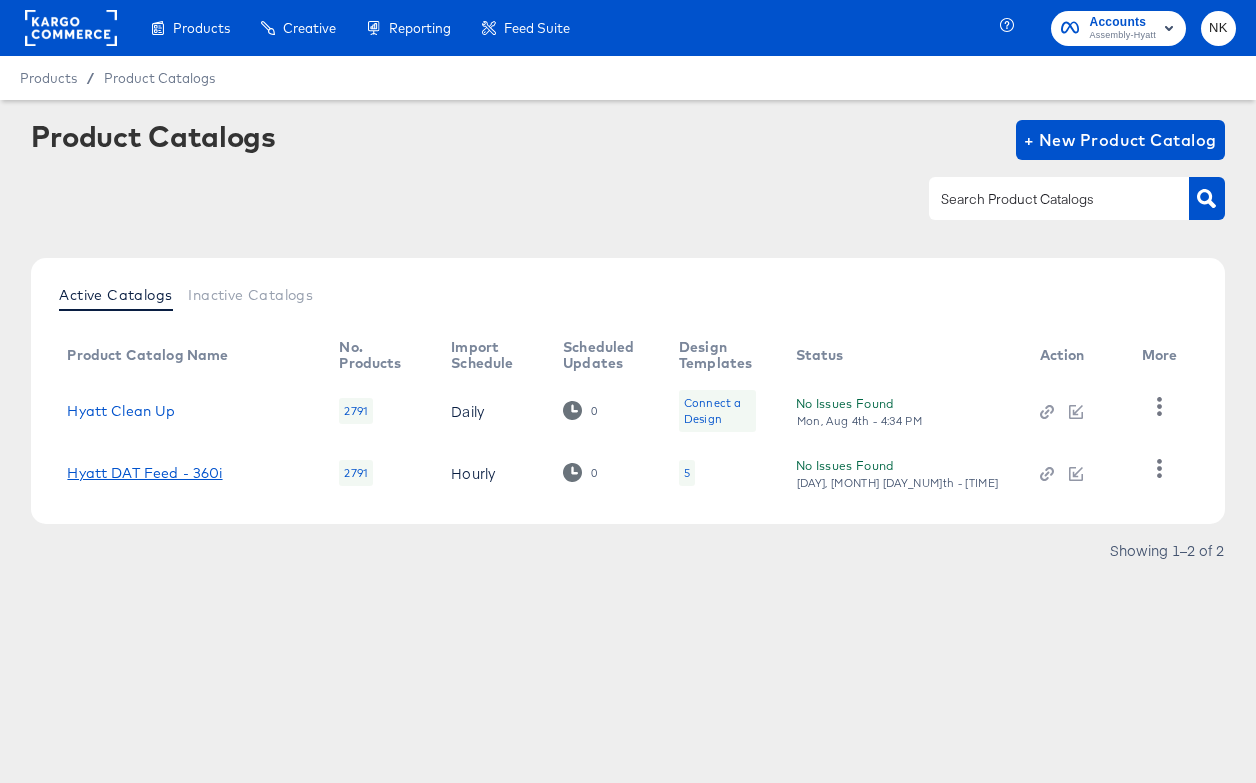 click on "Hyatt DAT Feed - 360i" at bounding box center [144, 473] 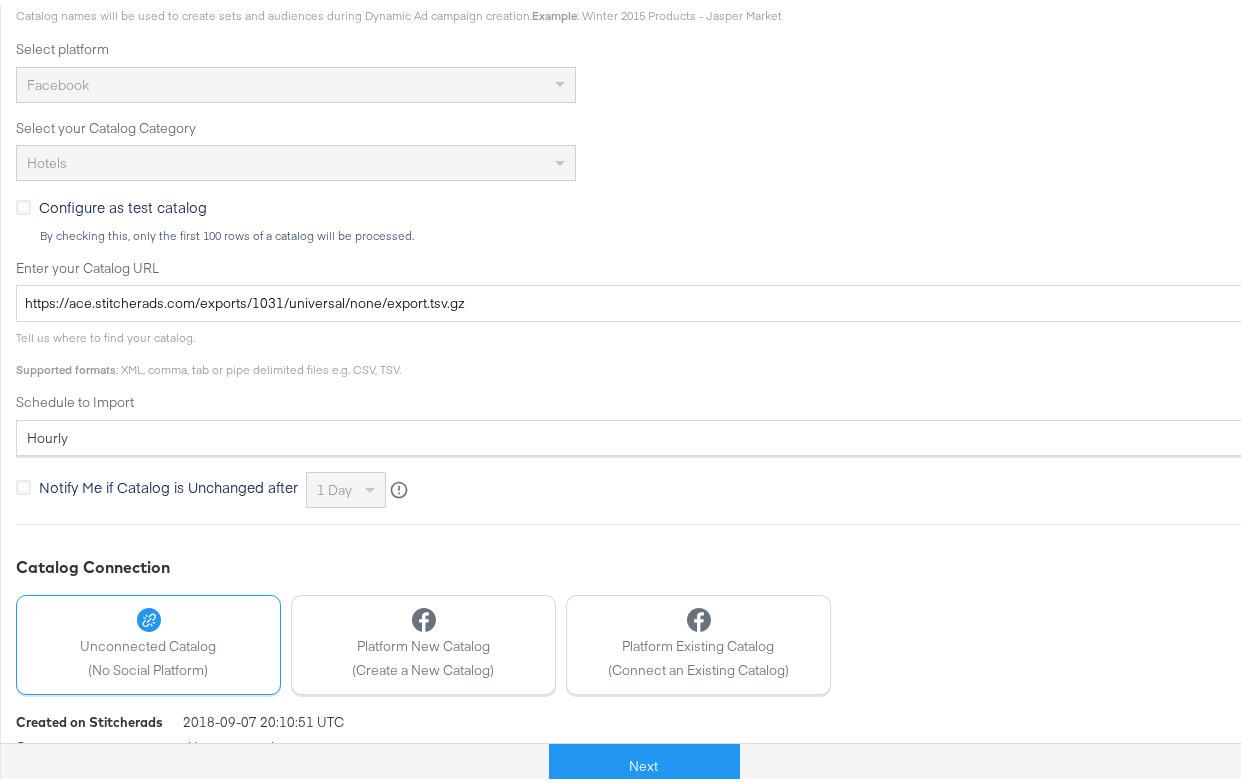 scroll, scrollTop: 518, scrollLeft: 0, axis: vertical 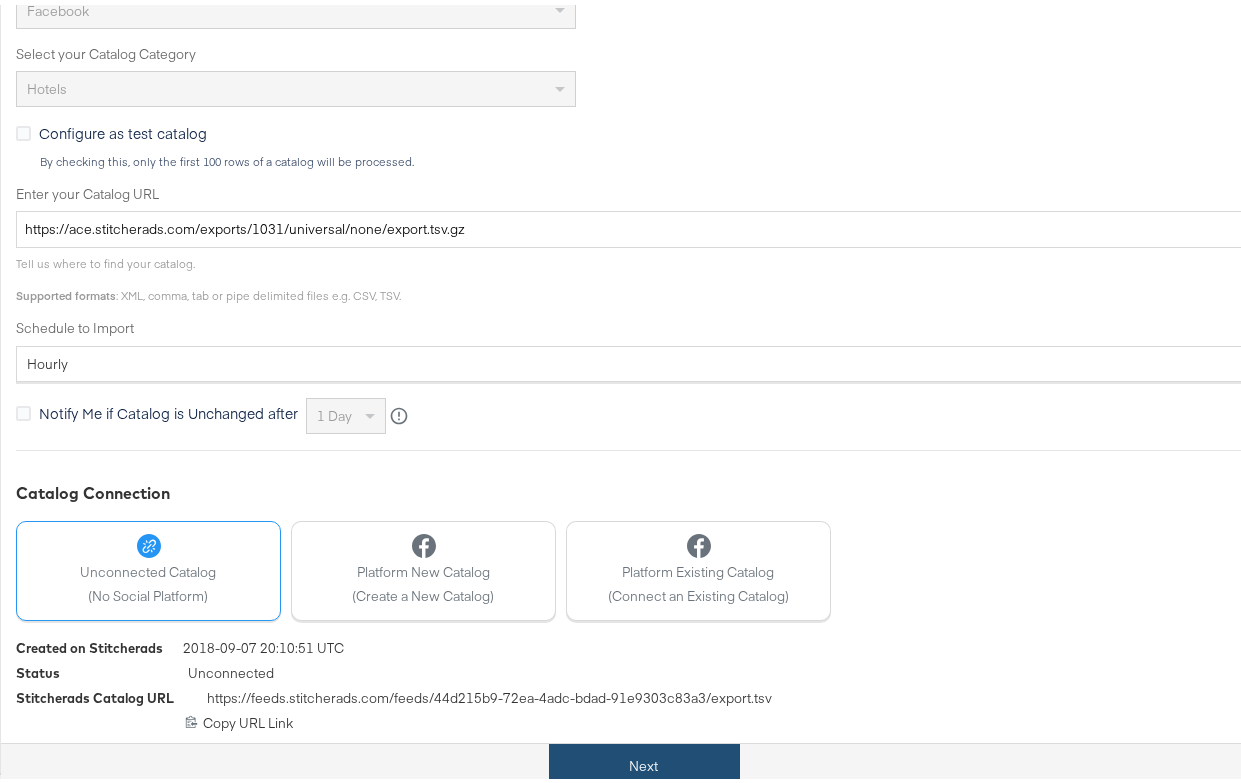 click on "Next" at bounding box center [644, 761] 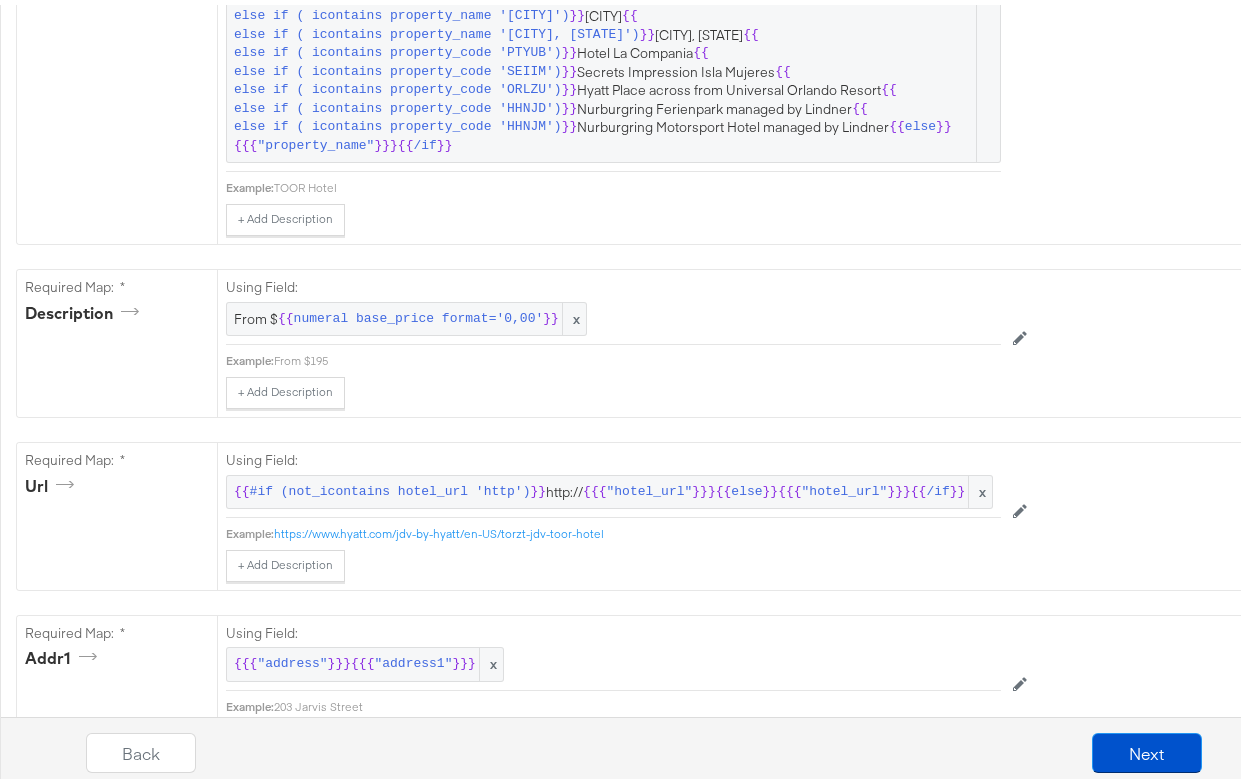 scroll, scrollTop: 0, scrollLeft: 0, axis: both 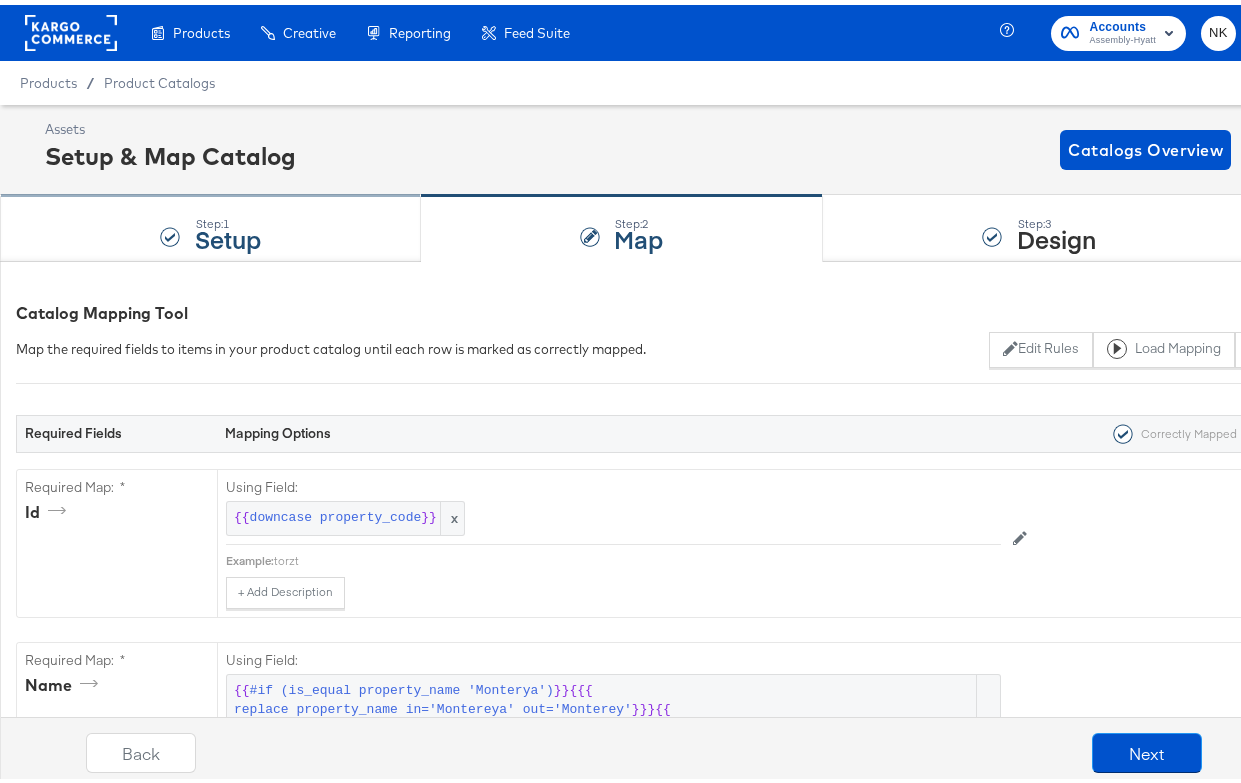 click on "Setup" at bounding box center (228, 233) 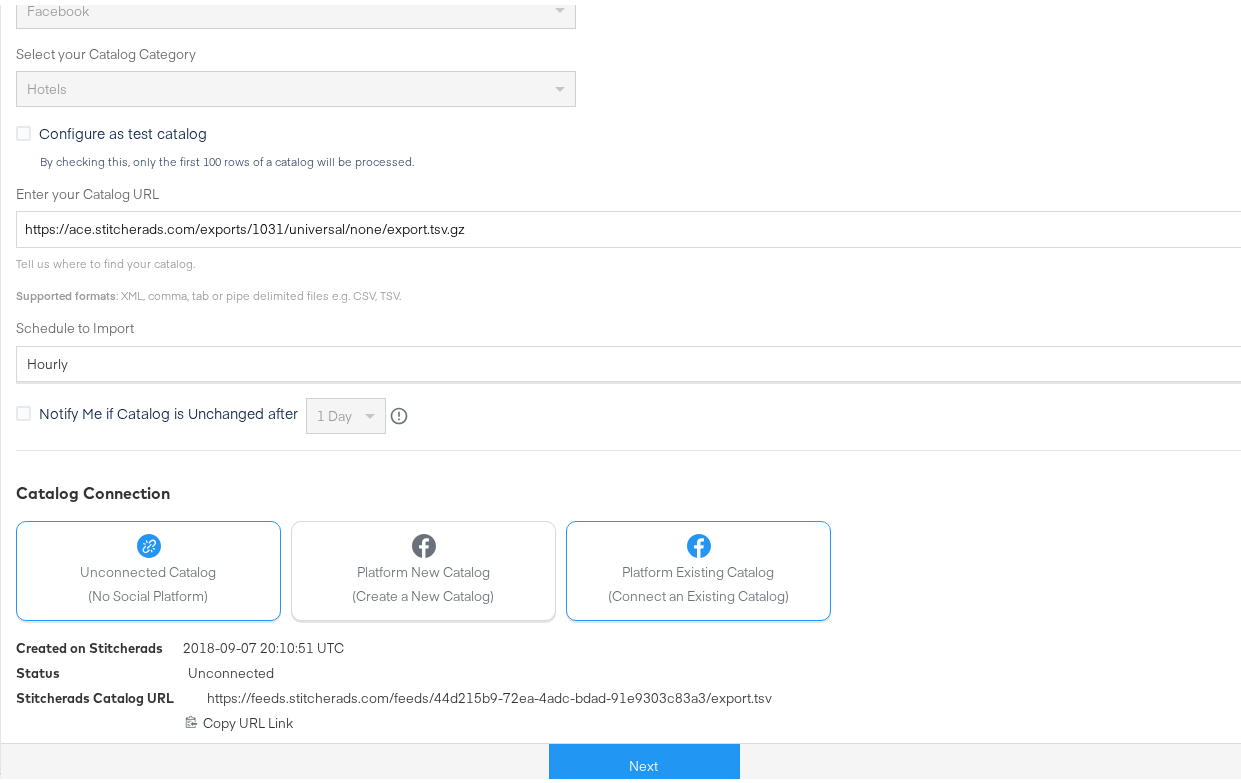 scroll, scrollTop: 0, scrollLeft: 0, axis: both 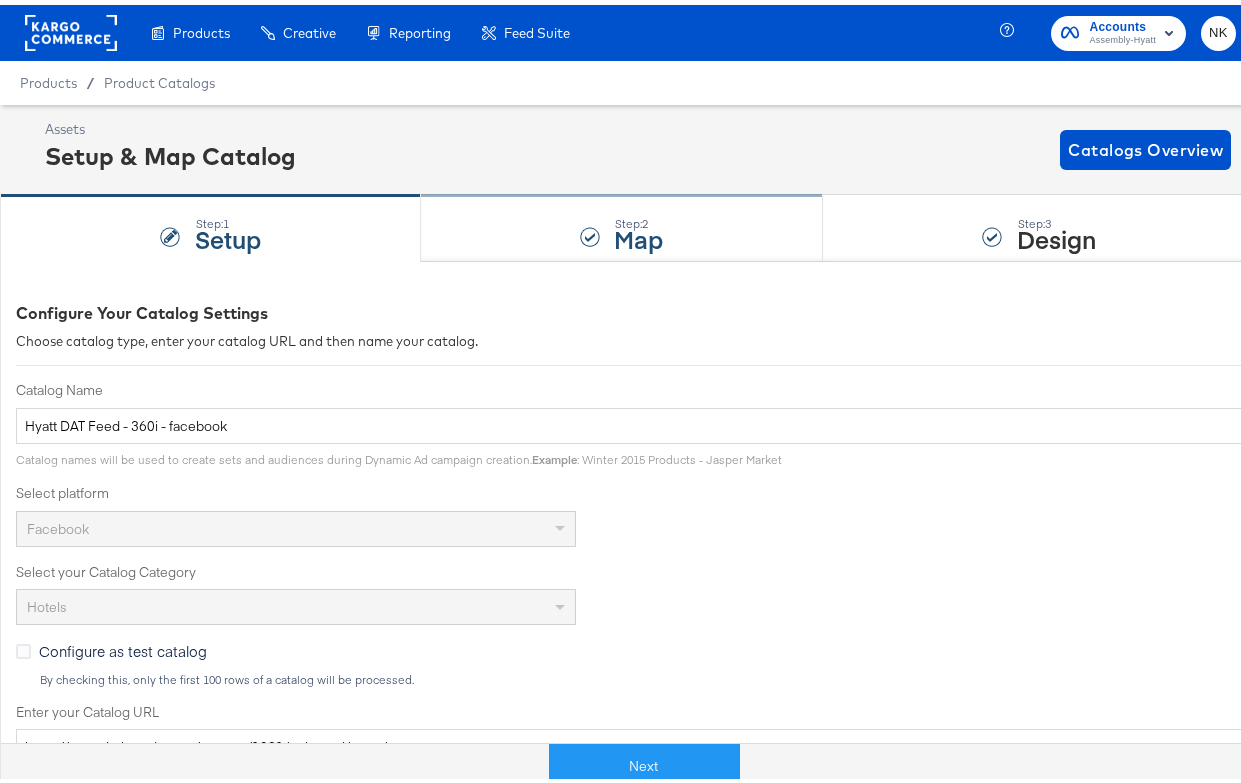click on "Map" at bounding box center (639, 233) 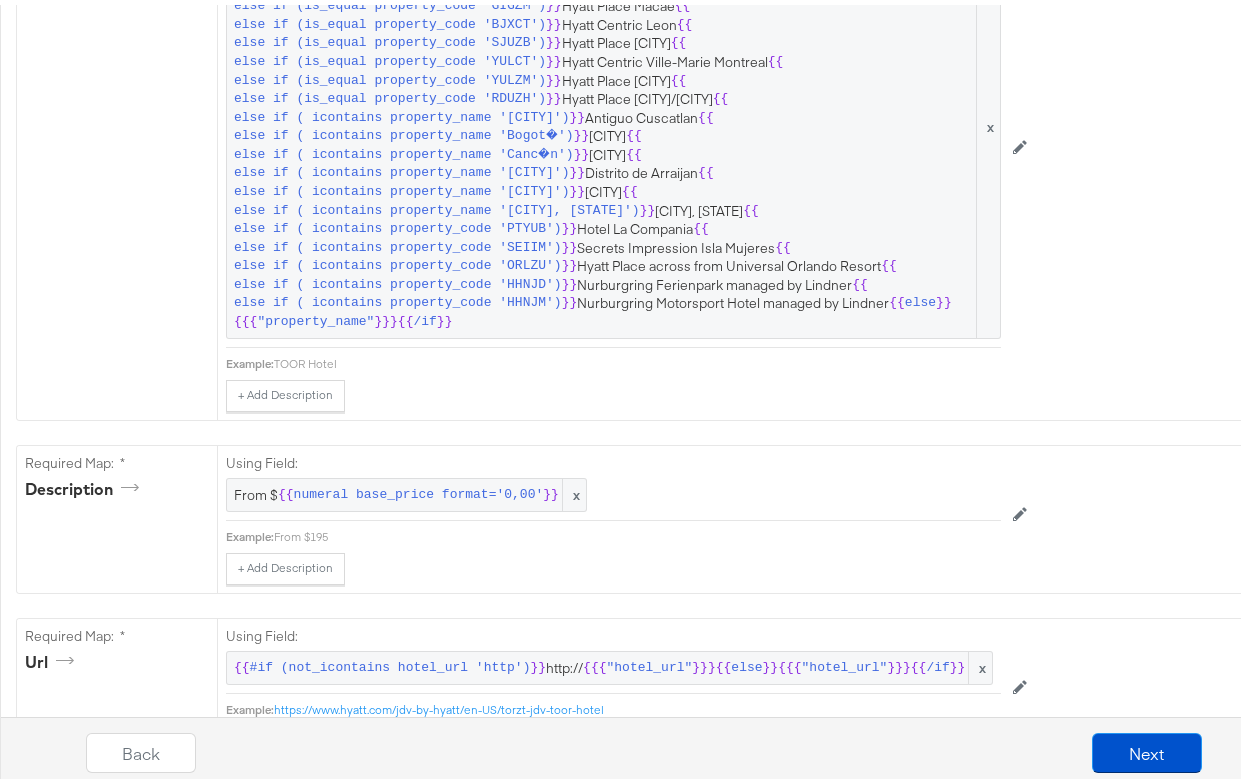 scroll, scrollTop: 0, scrollLeft: 0, axis: both 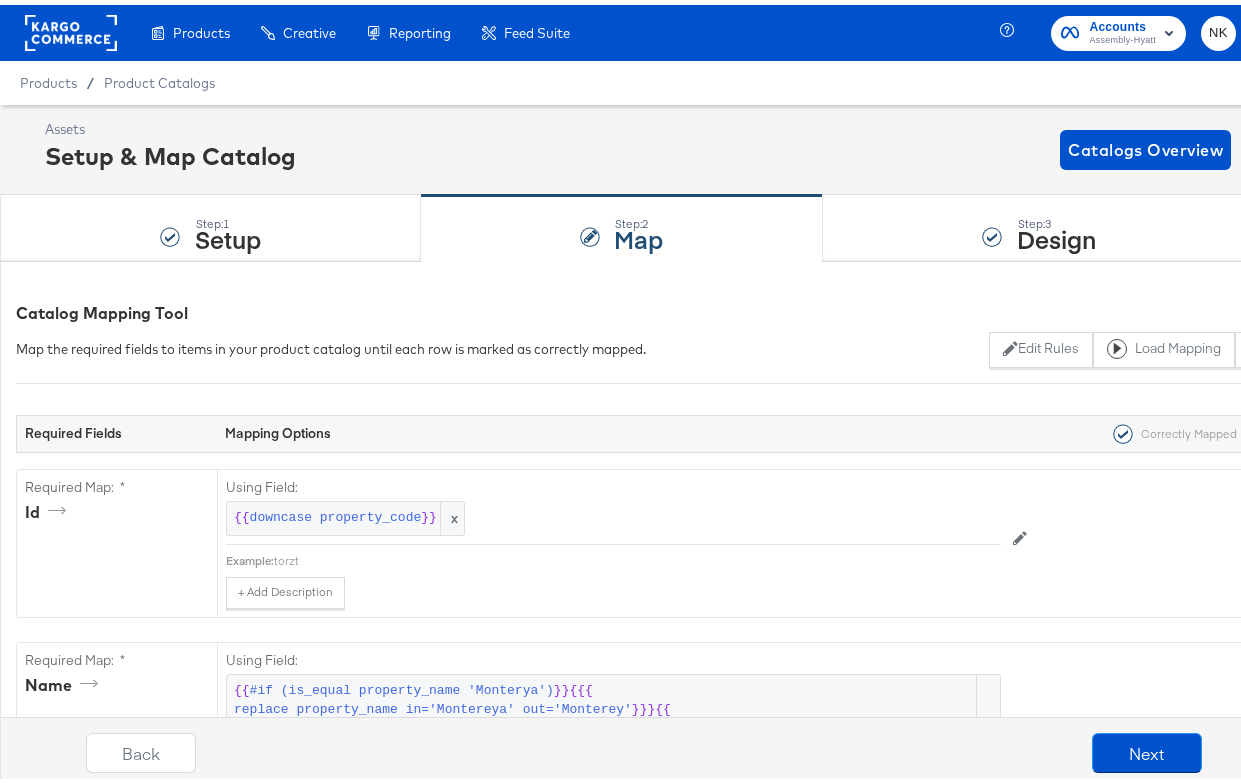 click 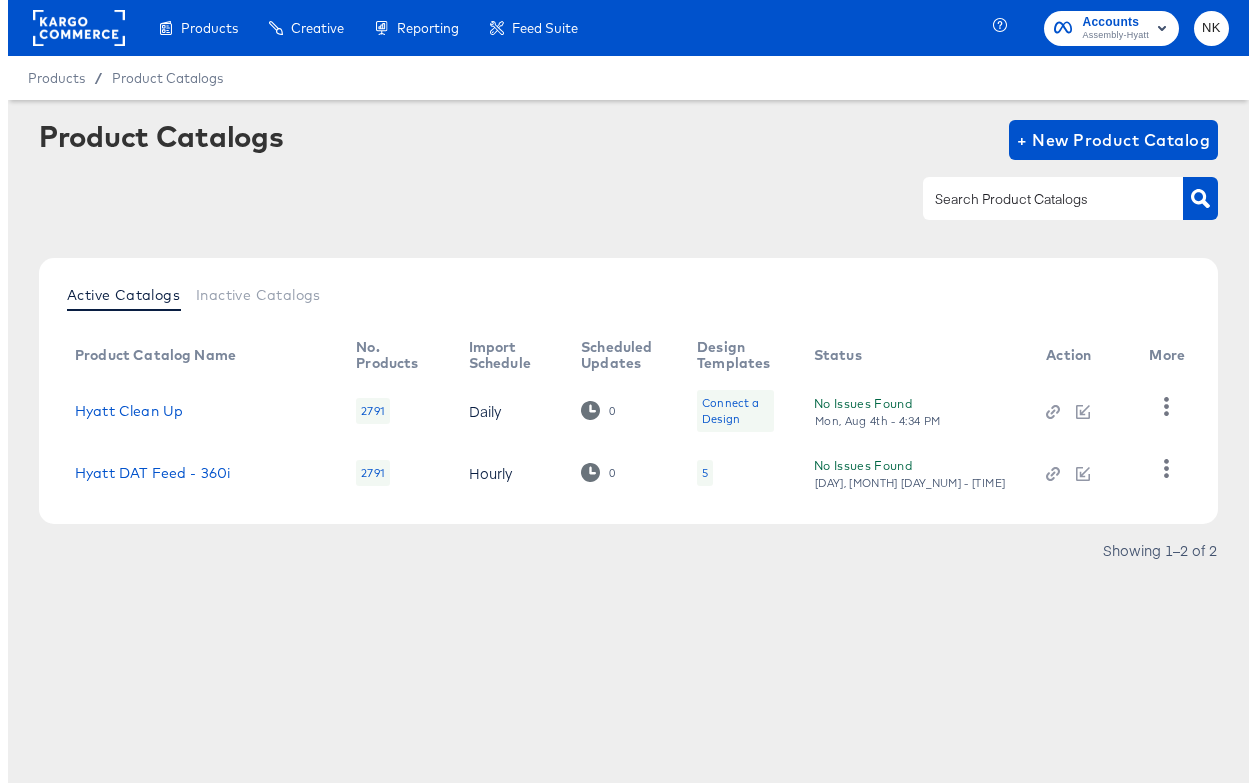 scroll, scrollTop: 0, scrollLeft: 0, axis: both 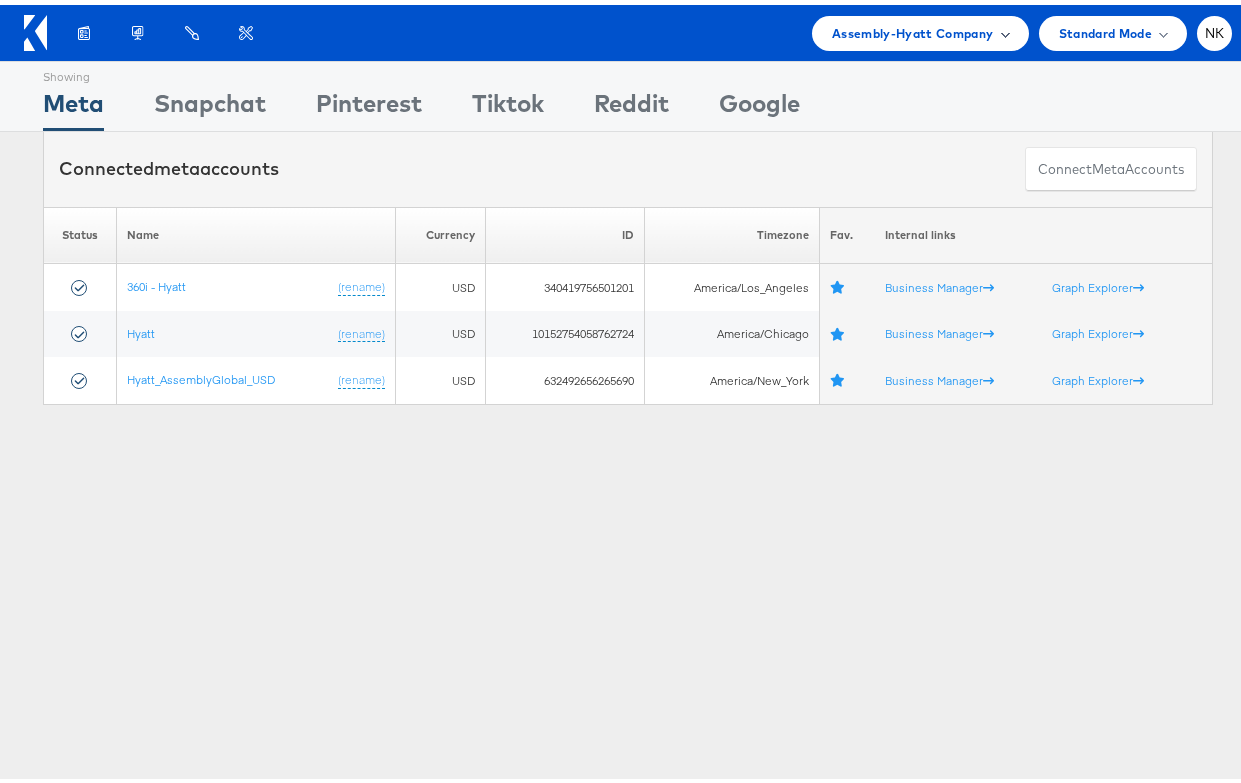 click on "Assembly-Hyatt Company" at bounding box center [913, 28] 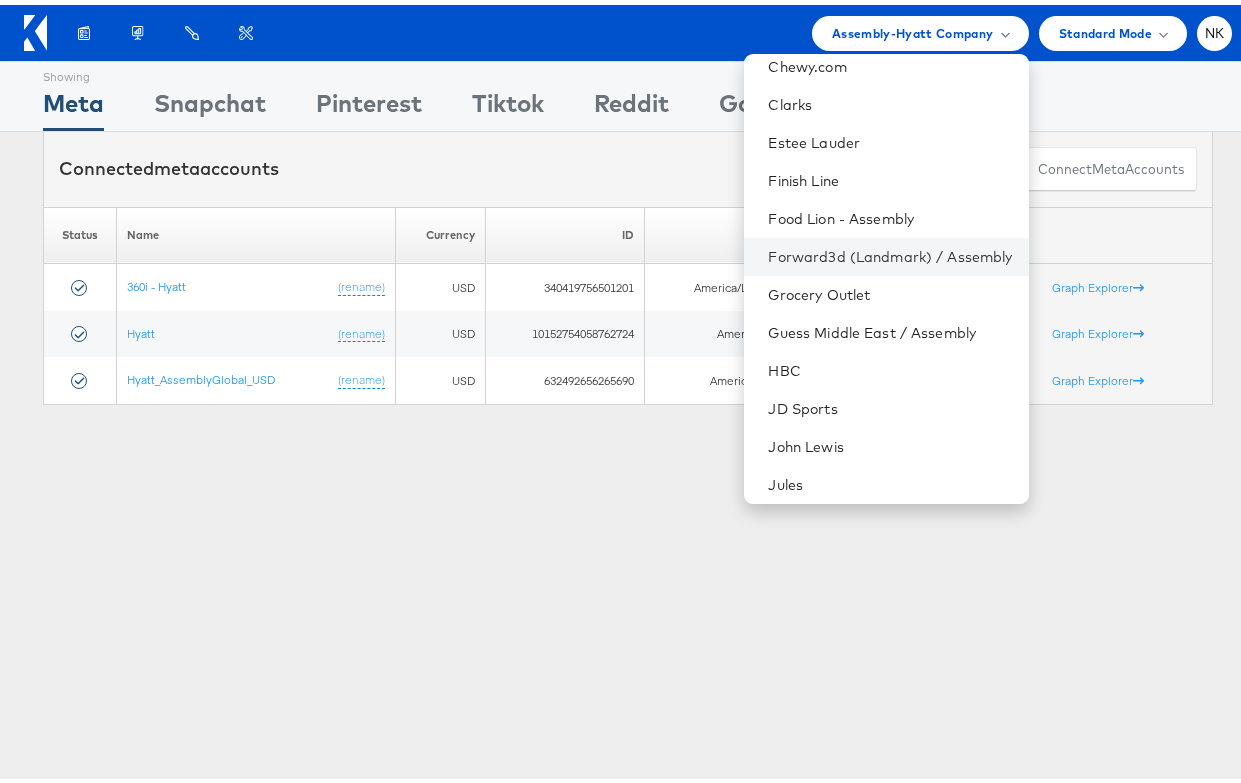 scroll, scrollTop: 767, scrollLeft: 0, axis: vertical 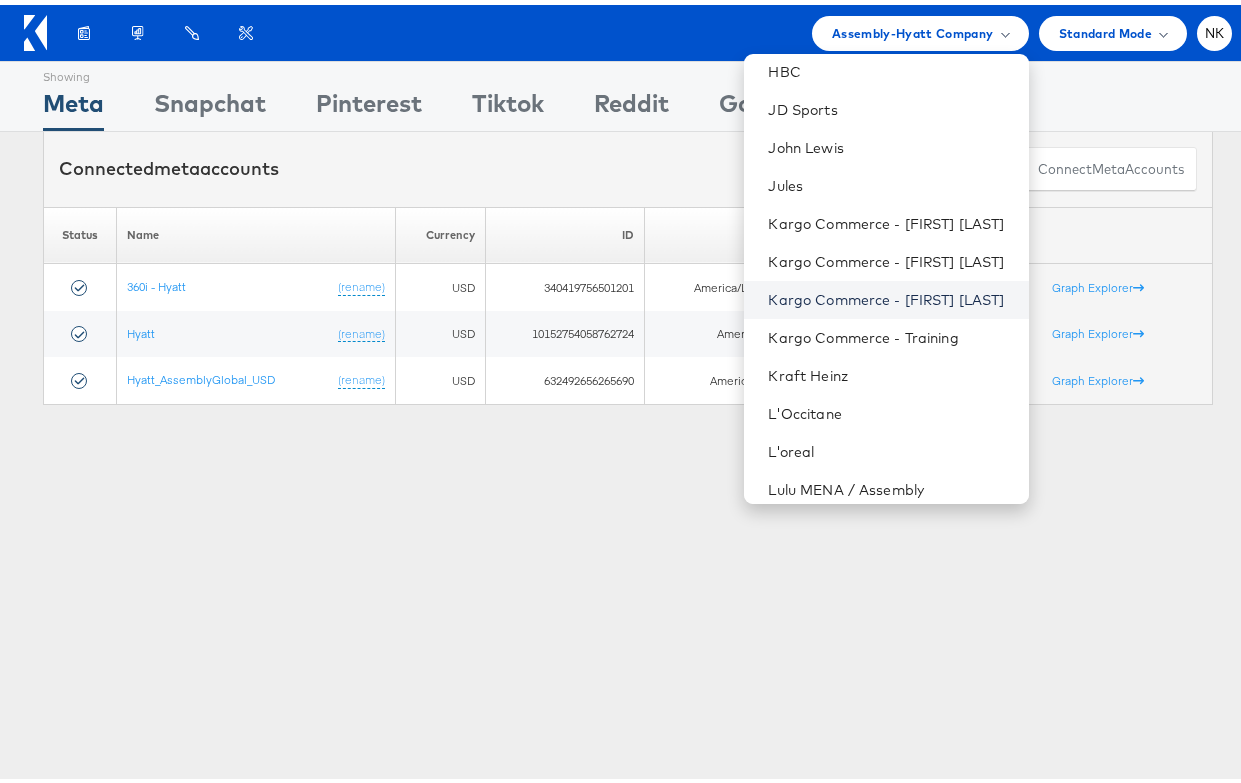 click on "Kargo Commerce - Namit Kumar" at bounding box center [890, 295] 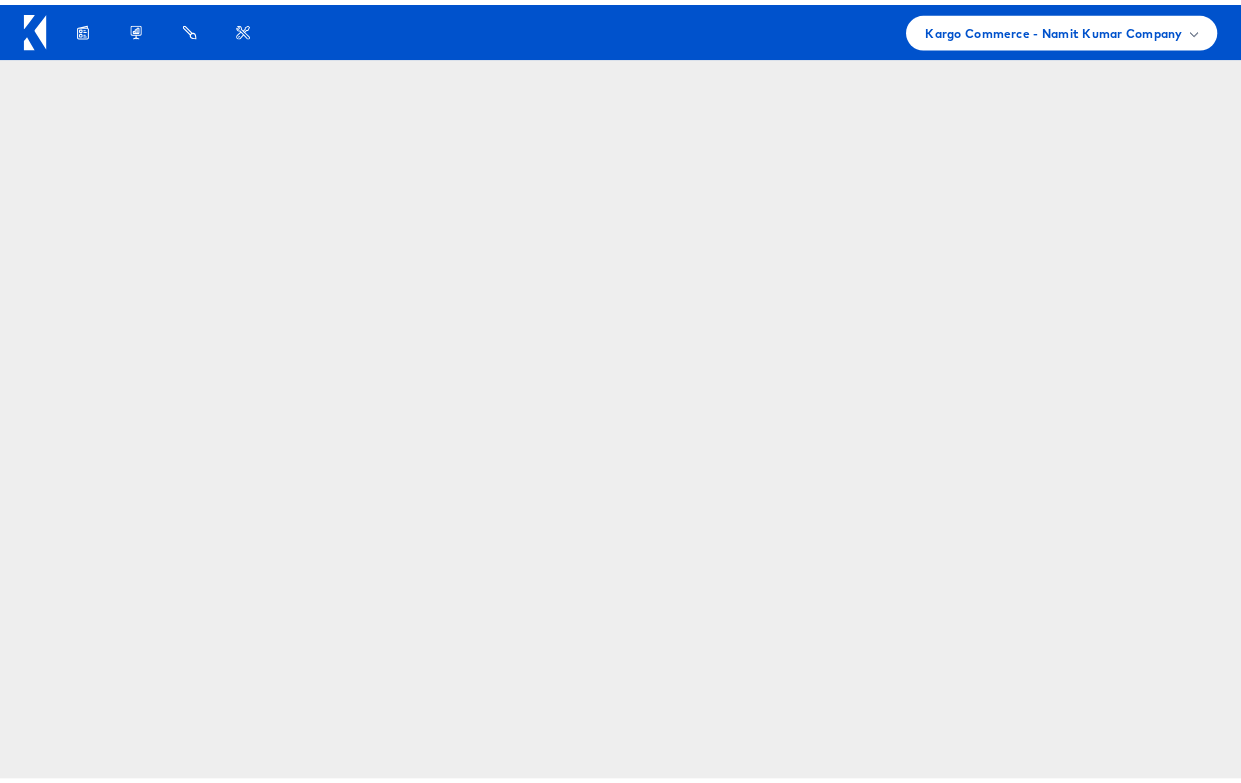 scroll, scrollTop: 0, scrollLeft: 0, axis: both 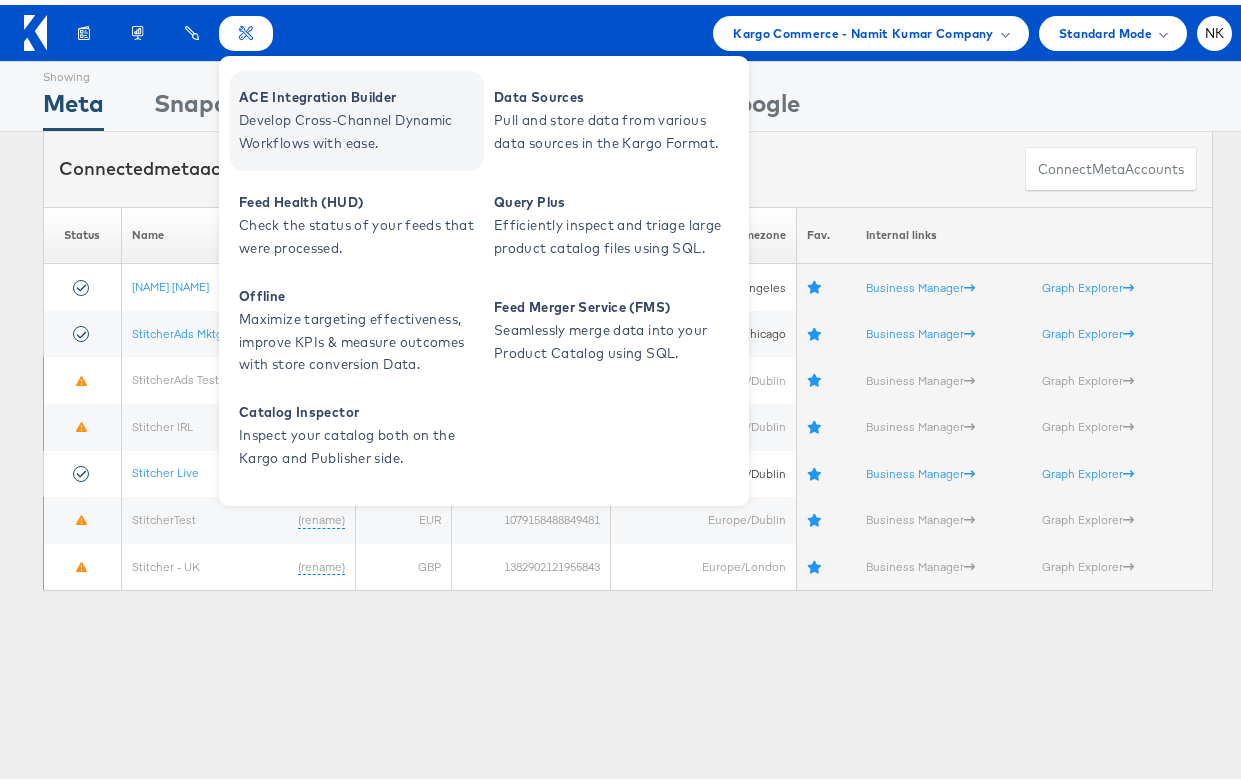 click on "ACE Integration Builder
Develop Cross-Channel Dynamic Workflows with ease." at bounding box center (356, 116) 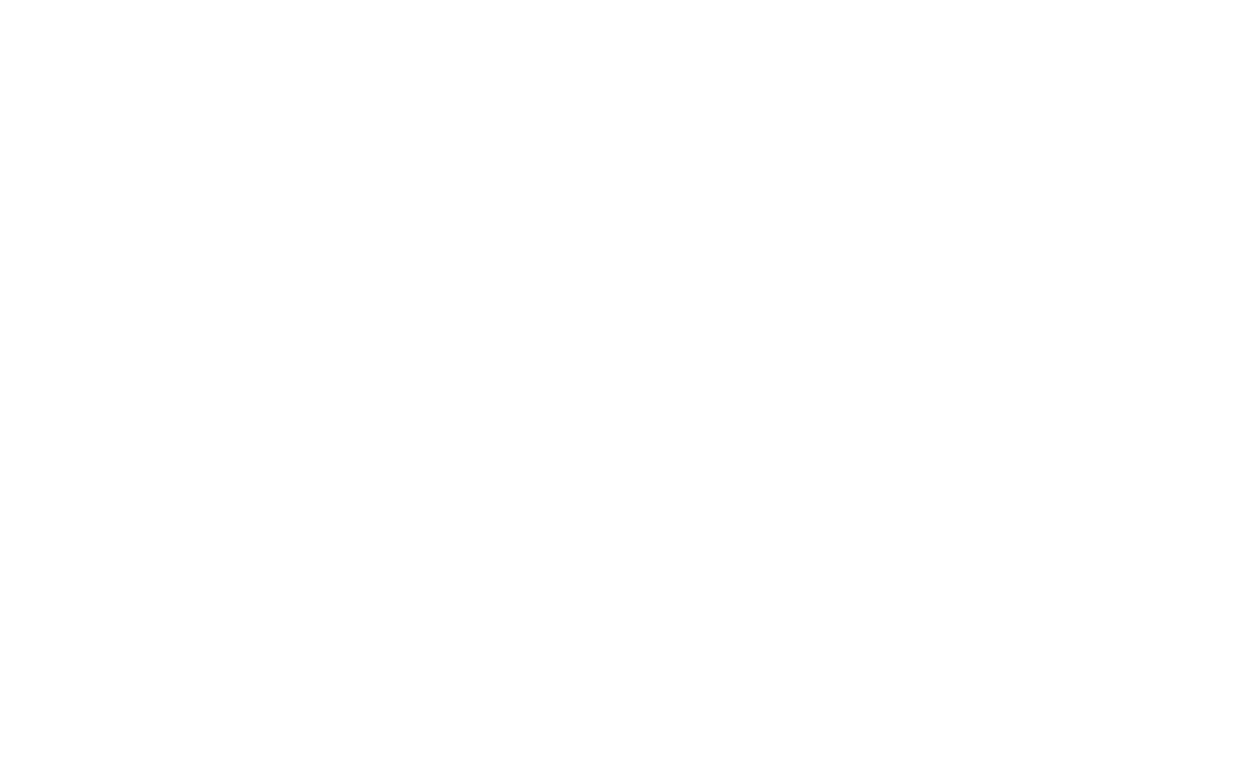 scroll, scrollTop: 0, scrollLeft: 0, axis: both 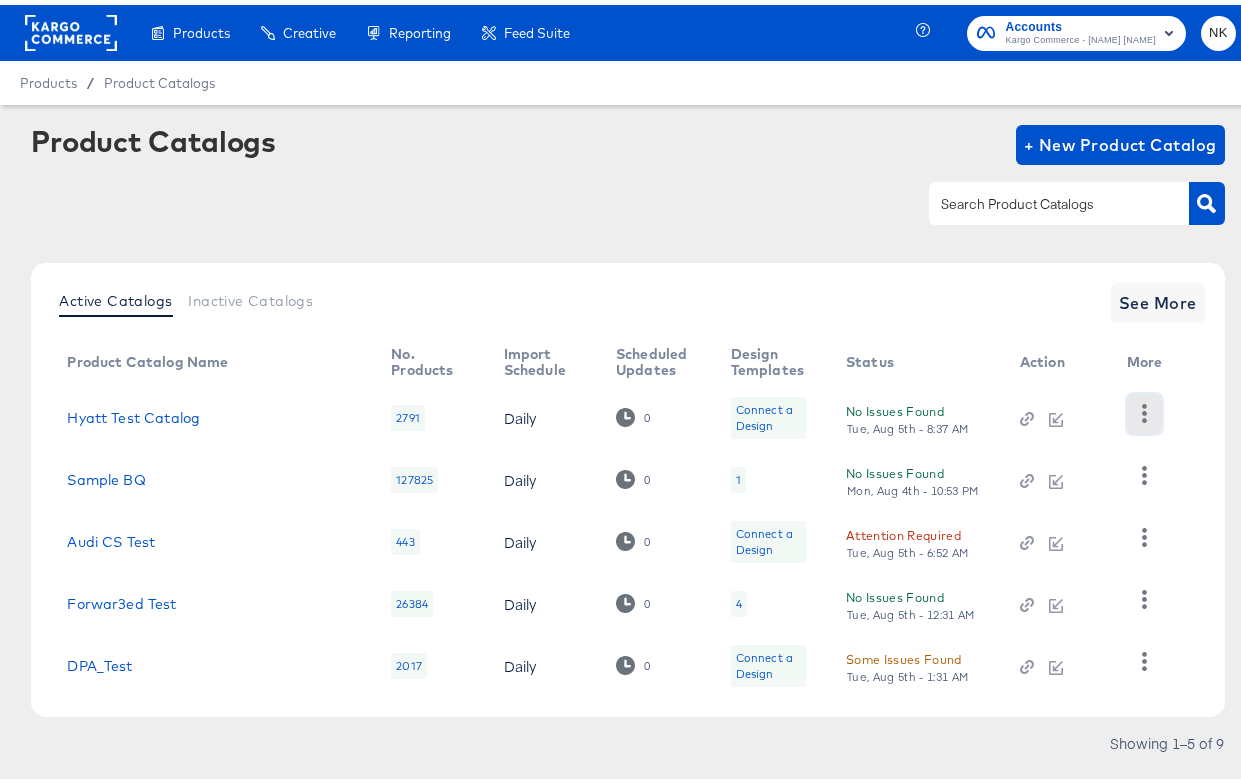click 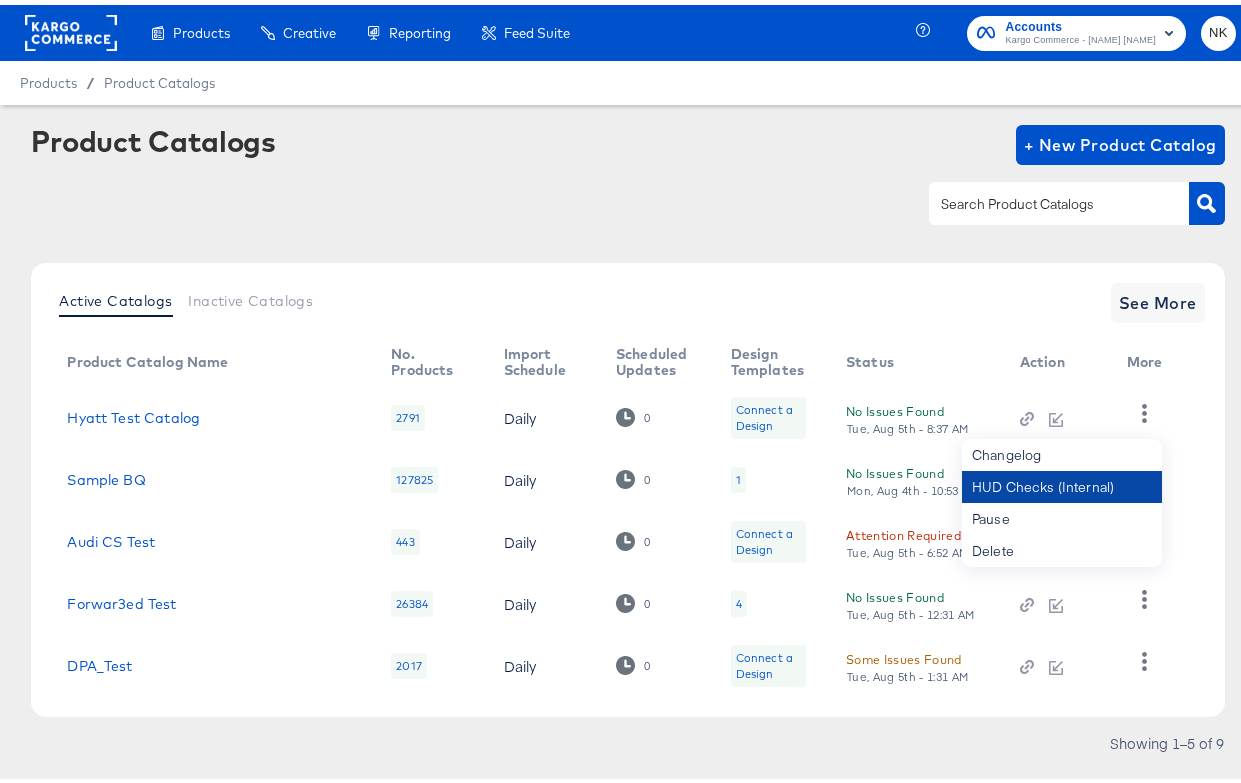 click on "HUD Checks (Internal)" at bounding box center [1062, 482] 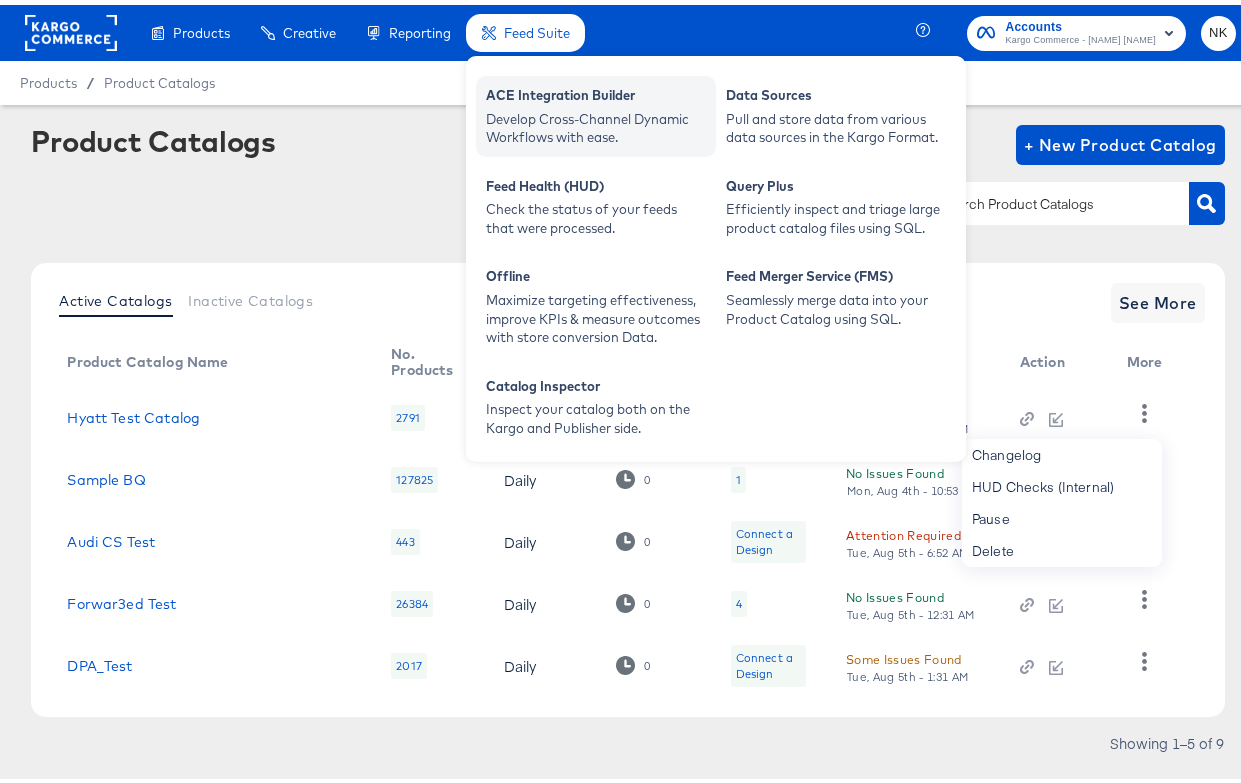 click on "ACE Integration Builder" at bounding box center [596, 93] 